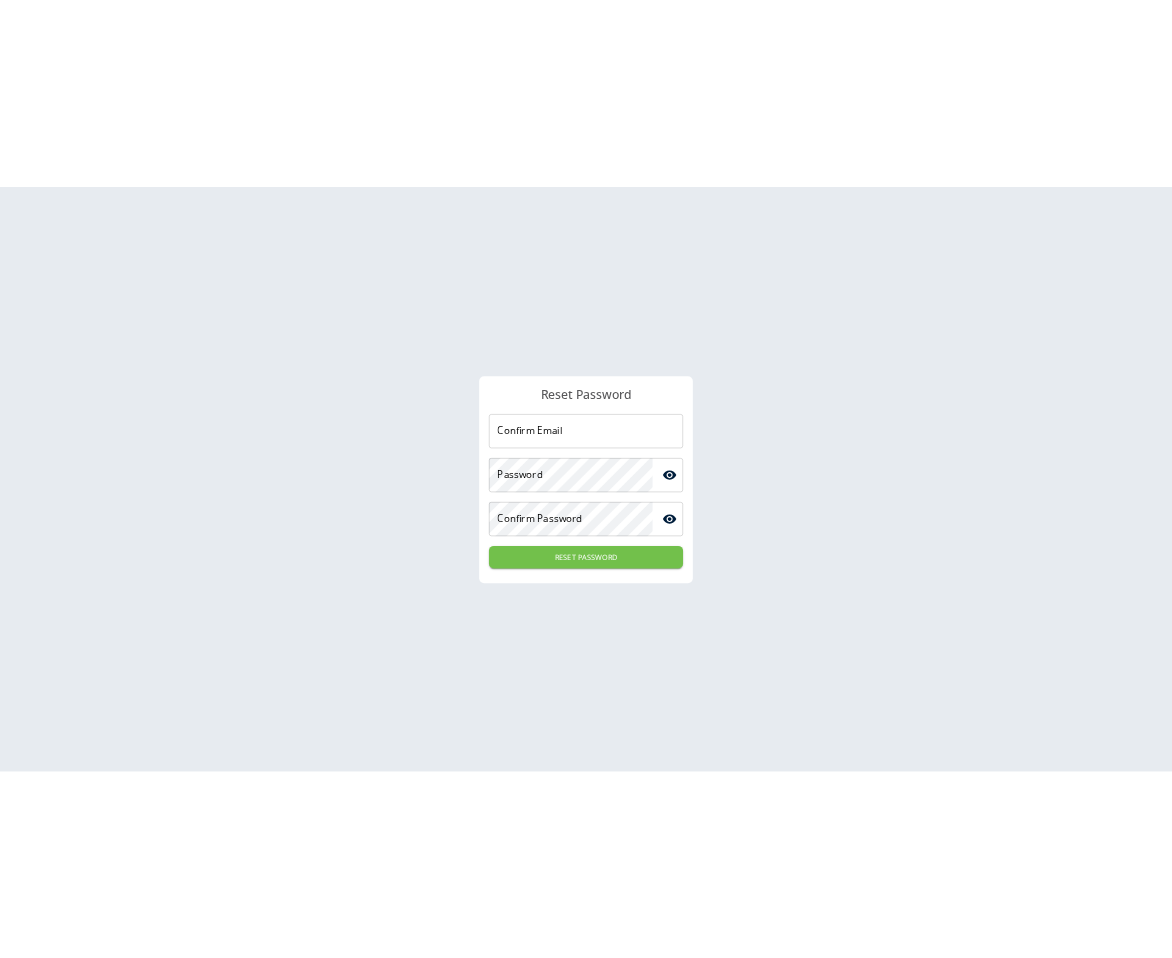 scroll, scrollTop: 0, scrollLeft: 0, axis: both 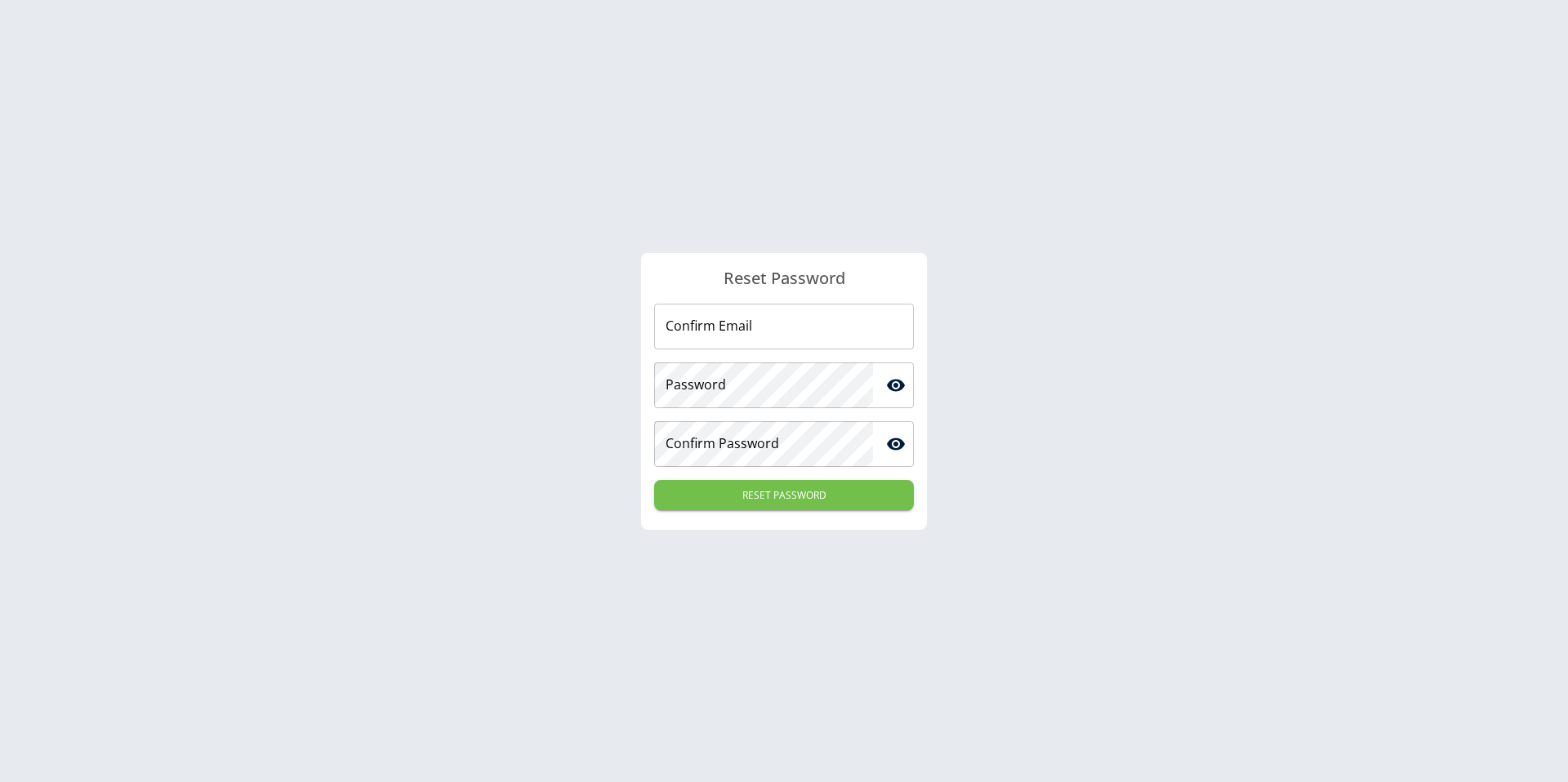 type on "**********" 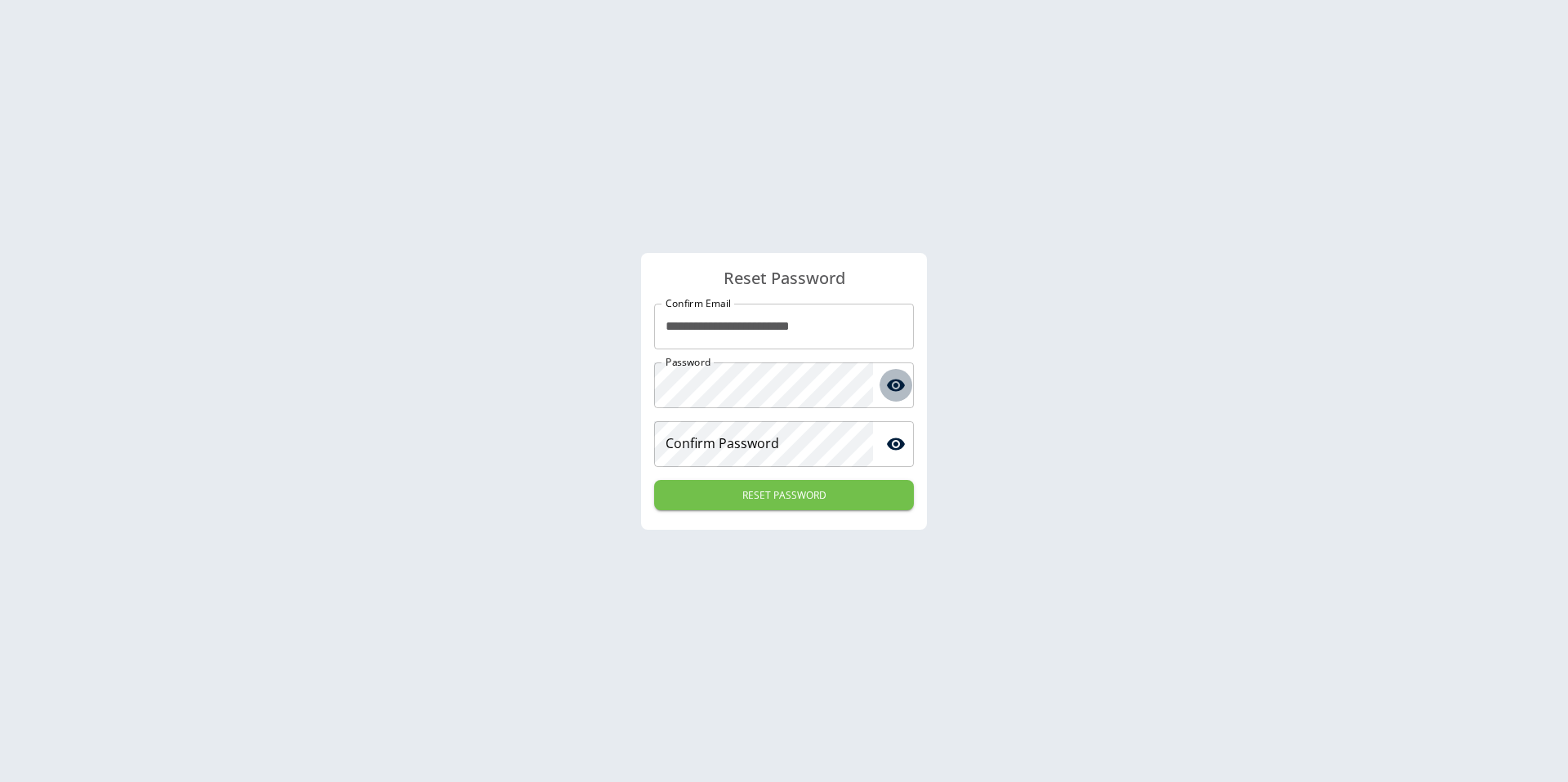 click 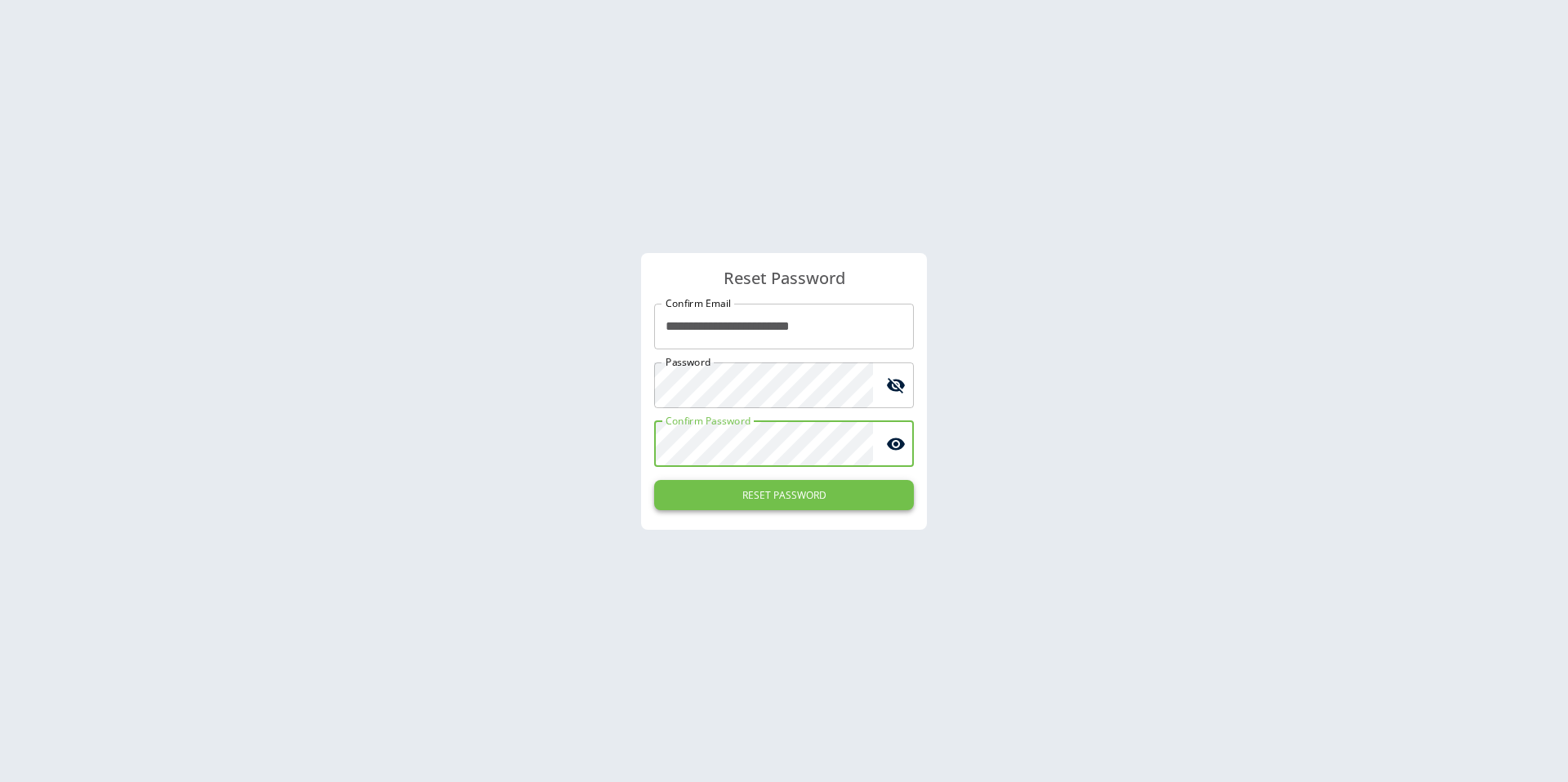 click on "RESET PASSWORD" at bounding box center (784, 495) 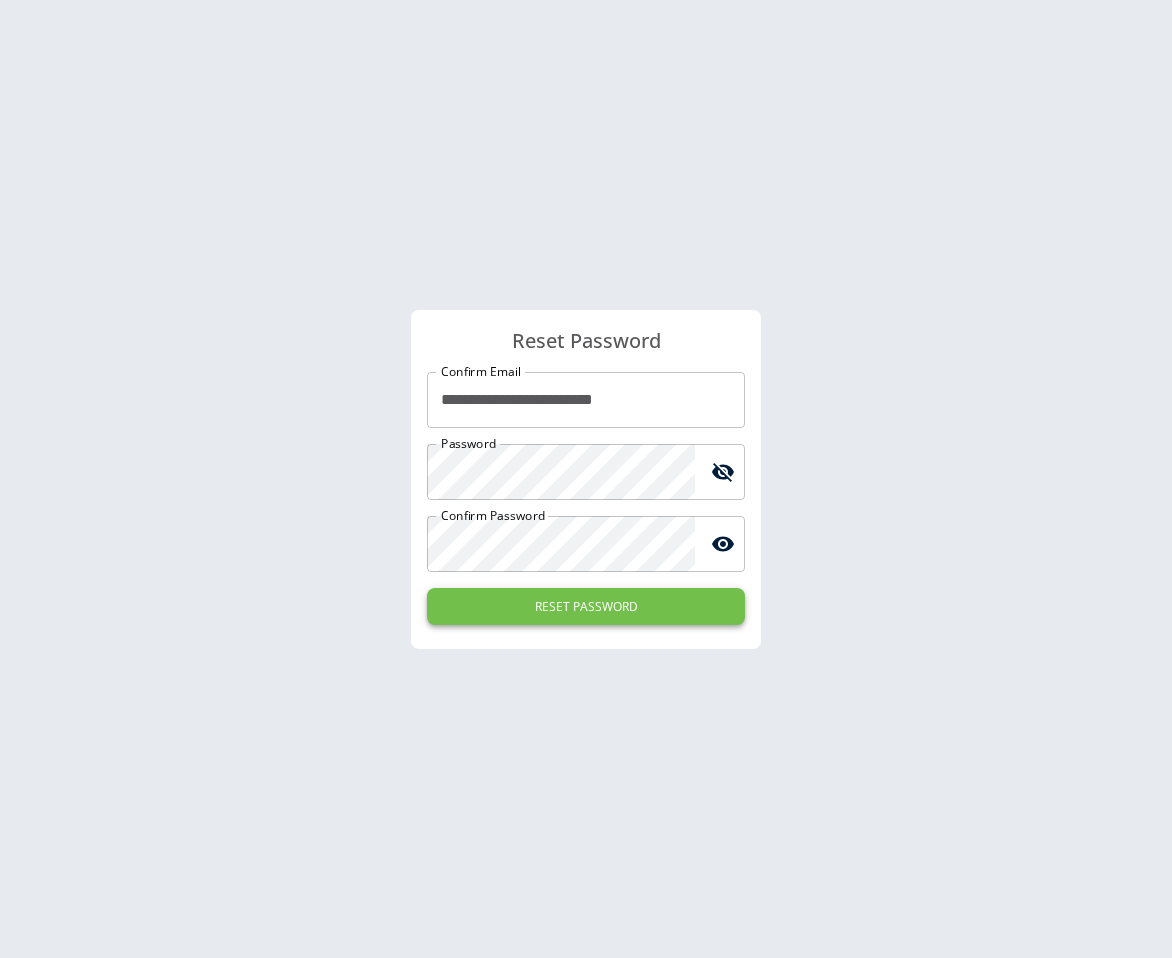 click on "RESET PASSWORD" at bounding box center [586, 606] 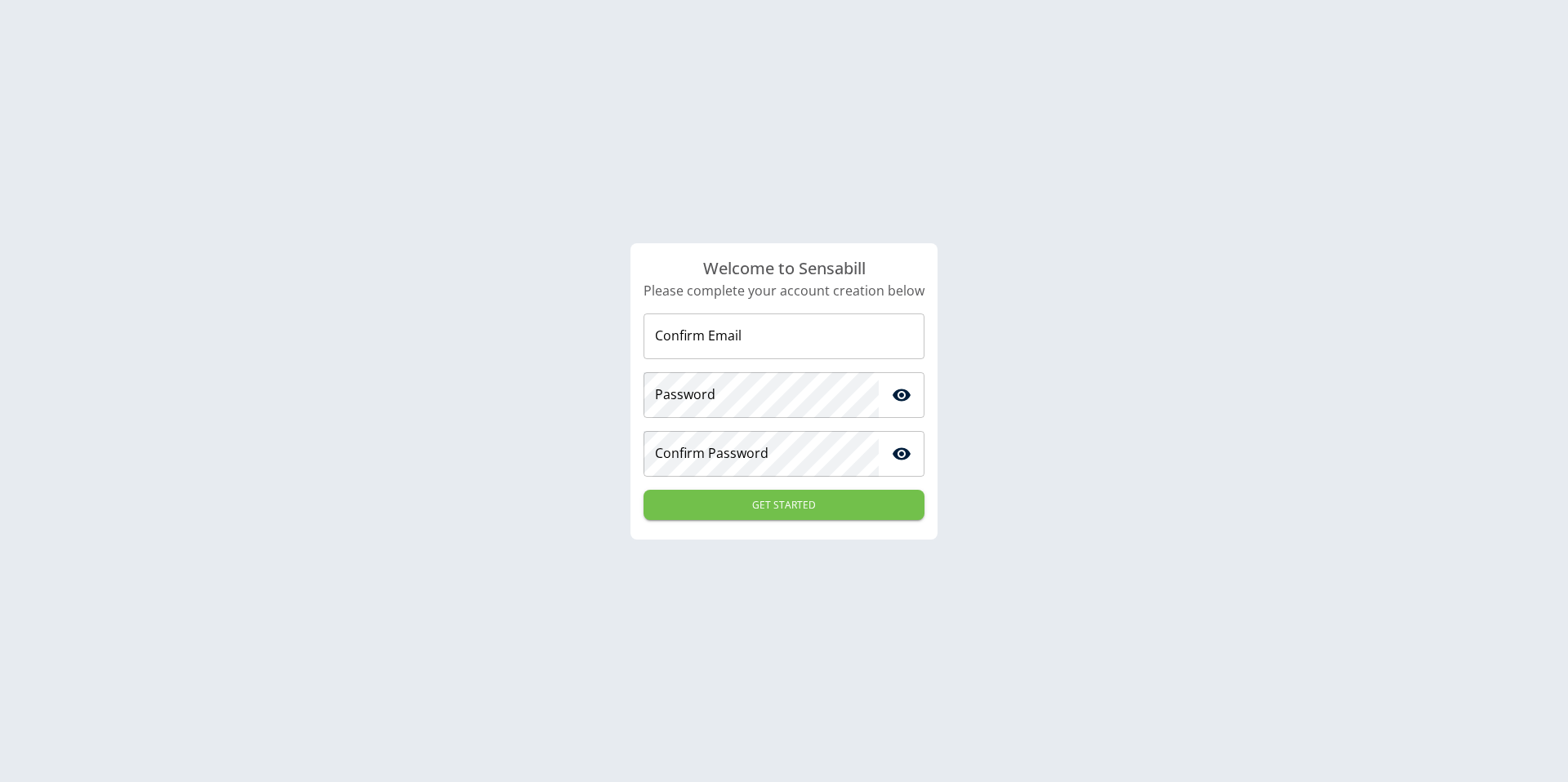 scroll, scrollTop: 0, scrollLeft: 0, axis: both 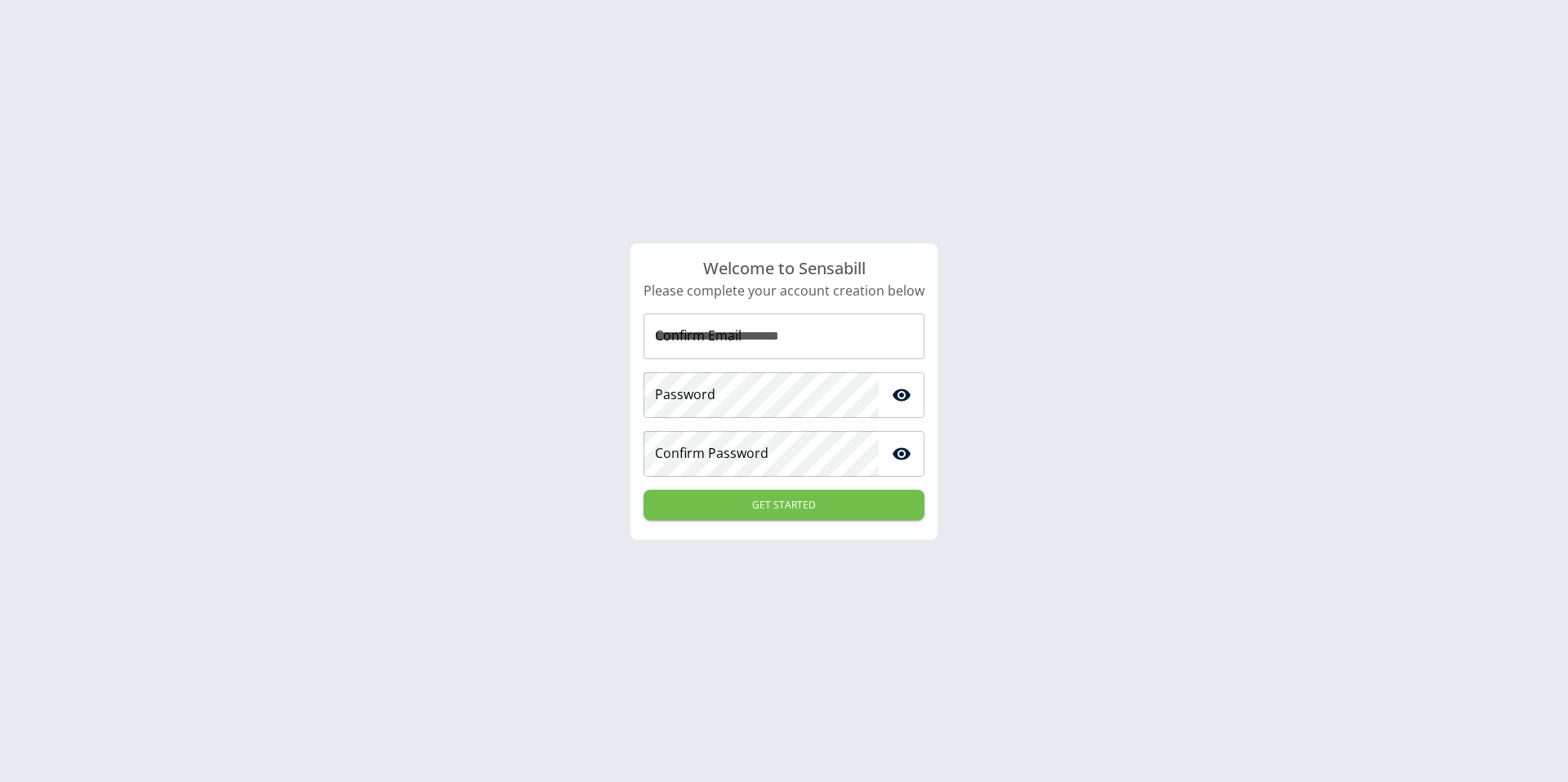 click on "**********" at bounding box center (784, 336) 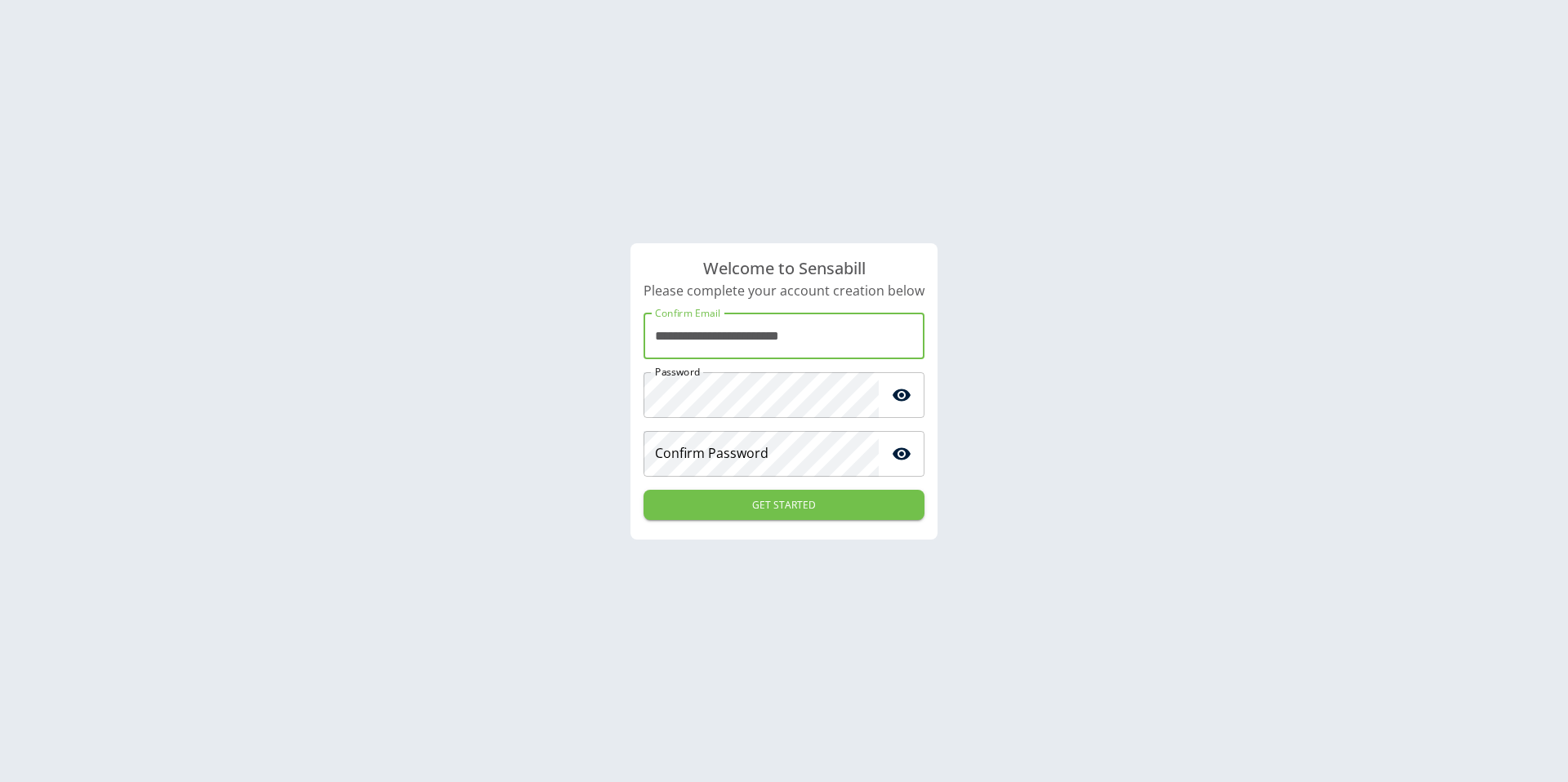 click on "**********" at bounding box center [784, 336] 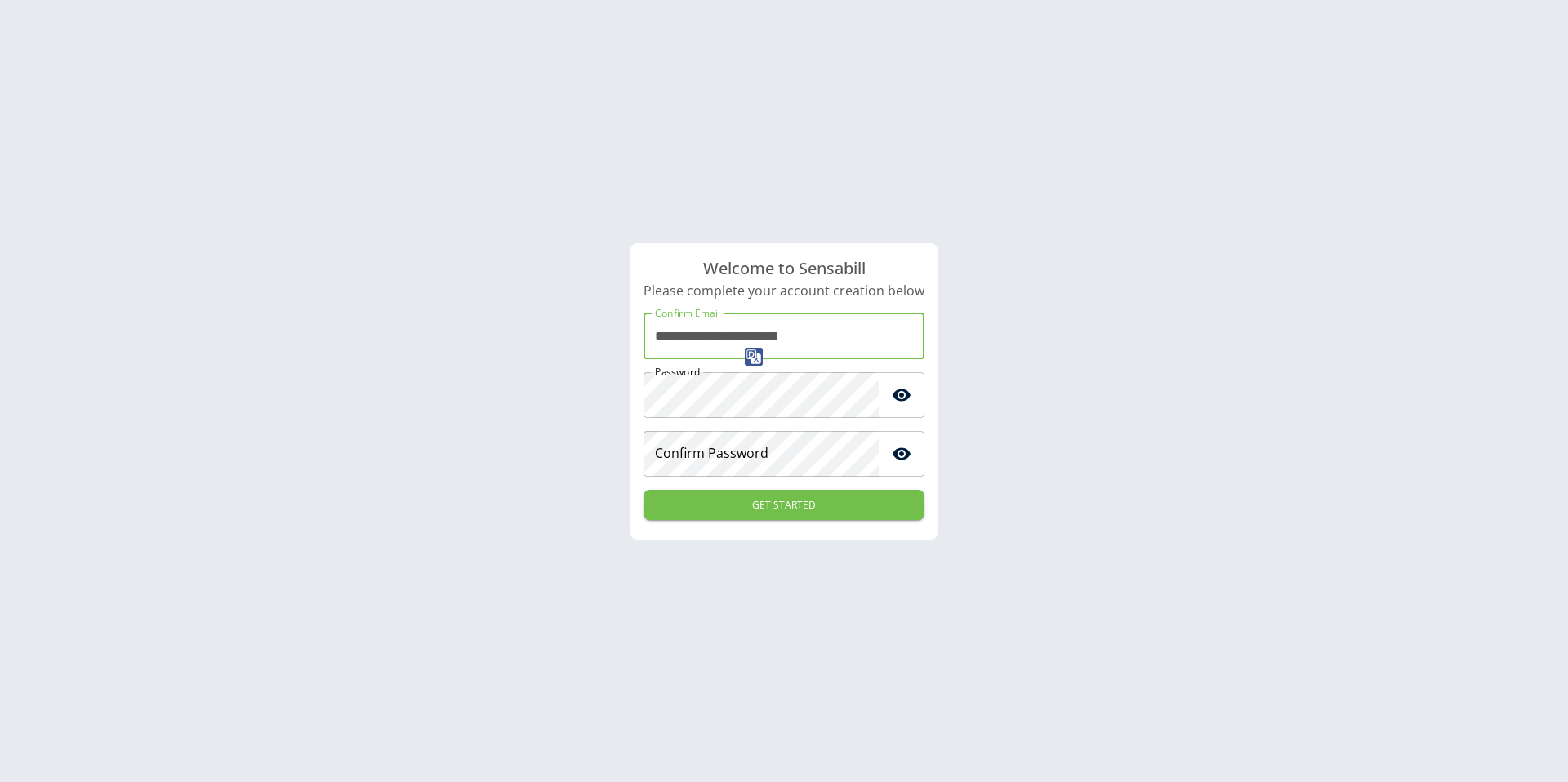 click on "**********" at bounding box center (784, 336) 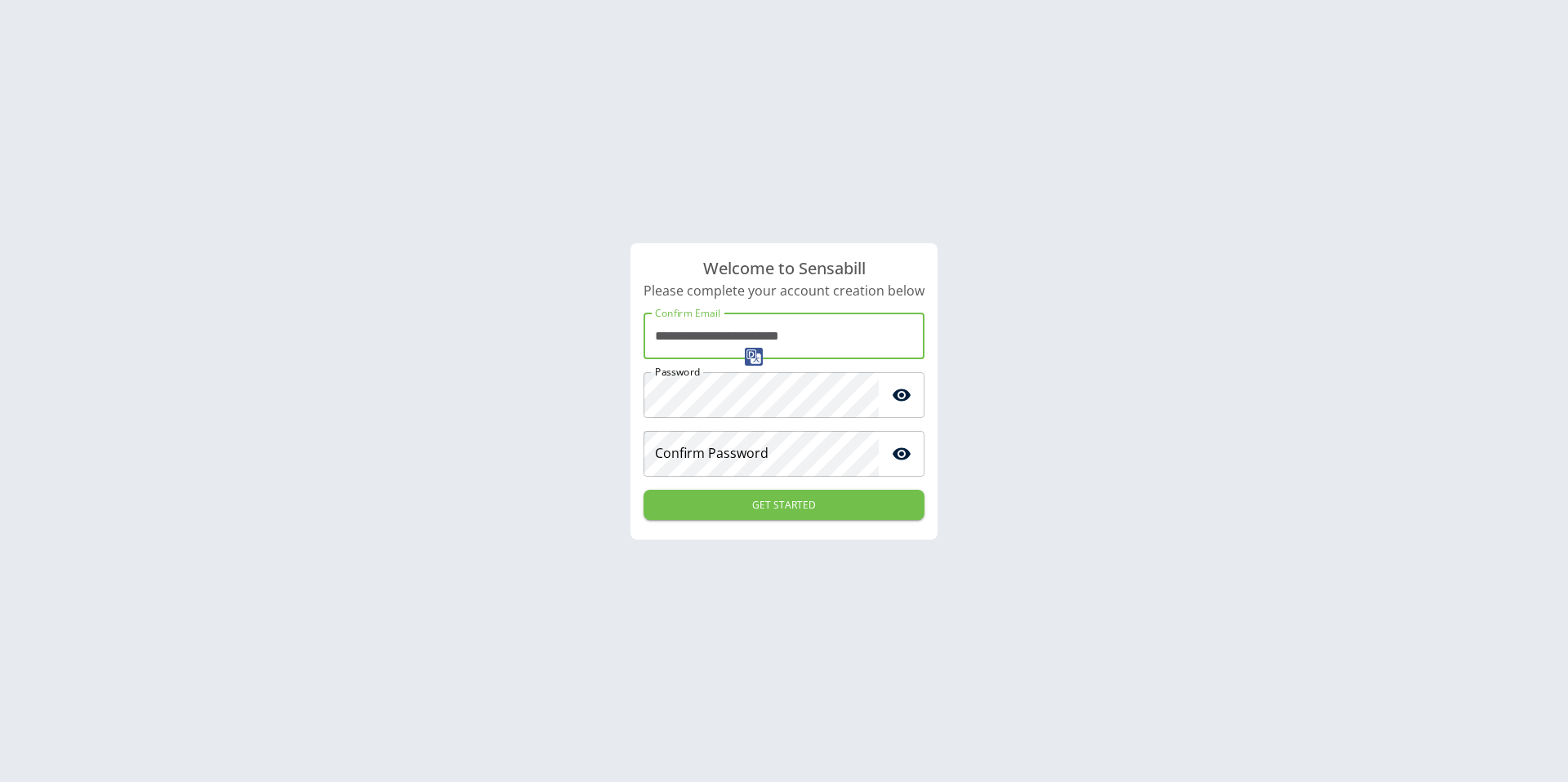 click on "**********" at bounding box center [784, 336] 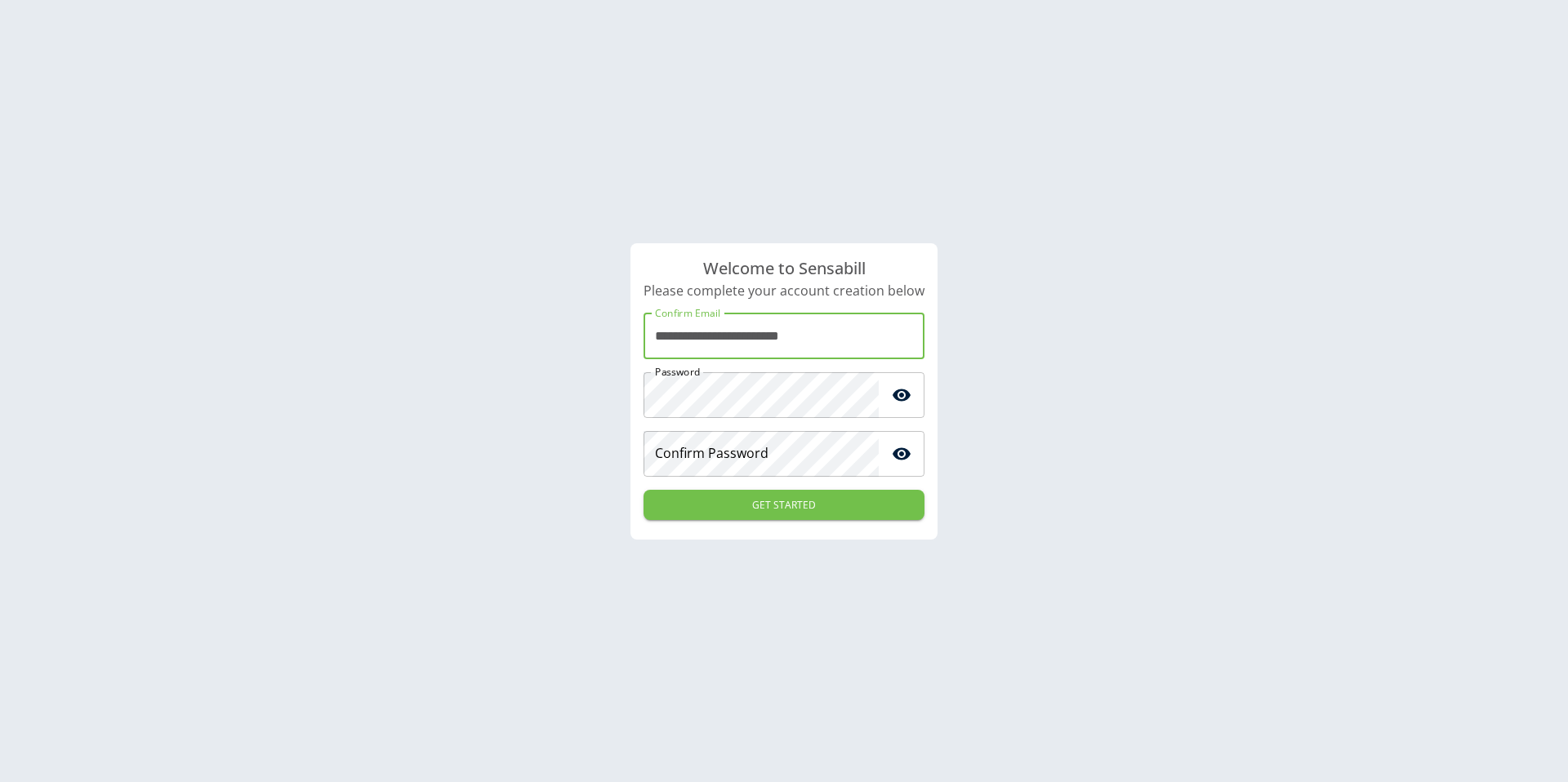 click on "**********" at bounding box center [784, 336] 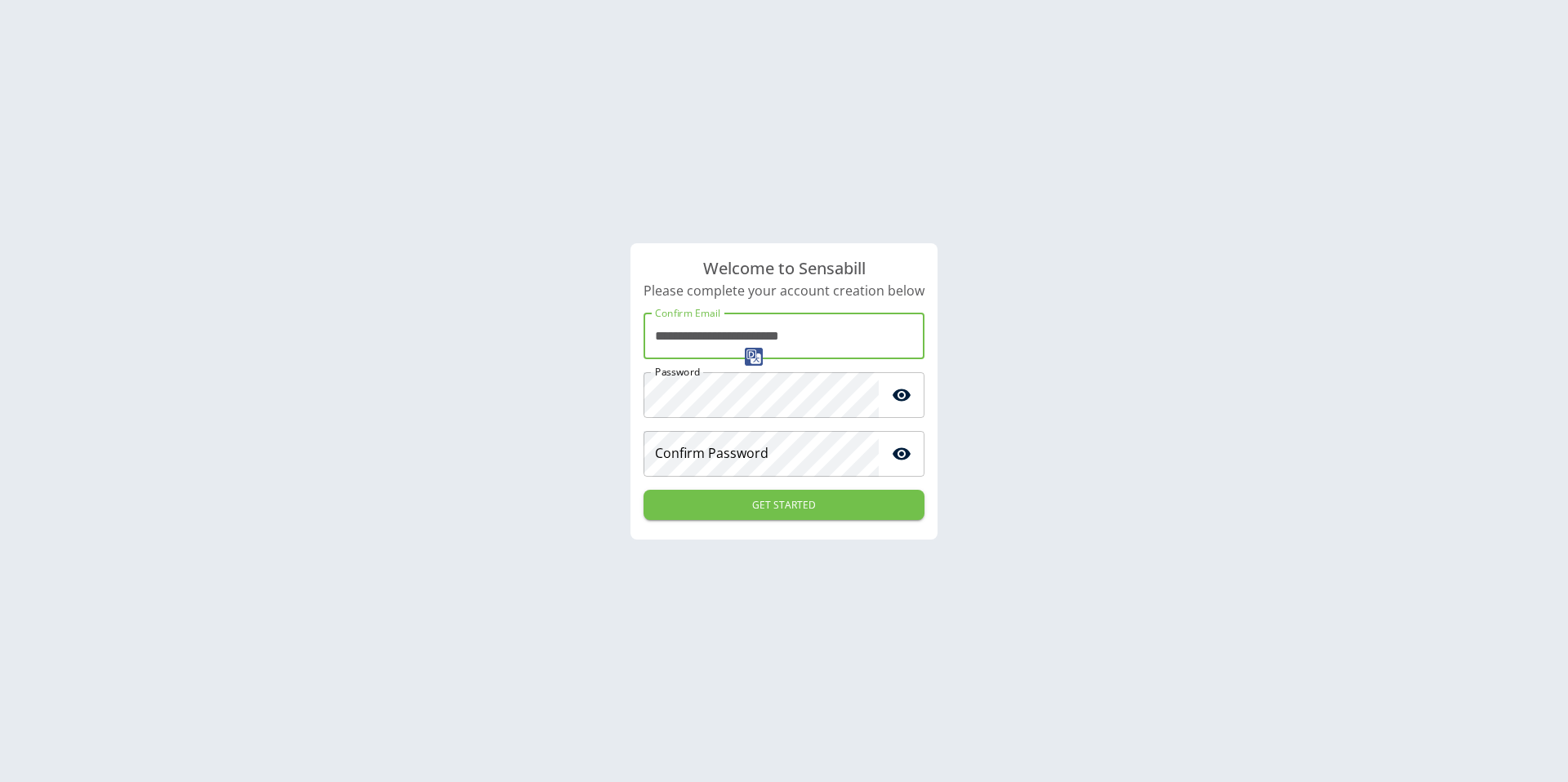 click on "**********" at bounding box center [784, 336] 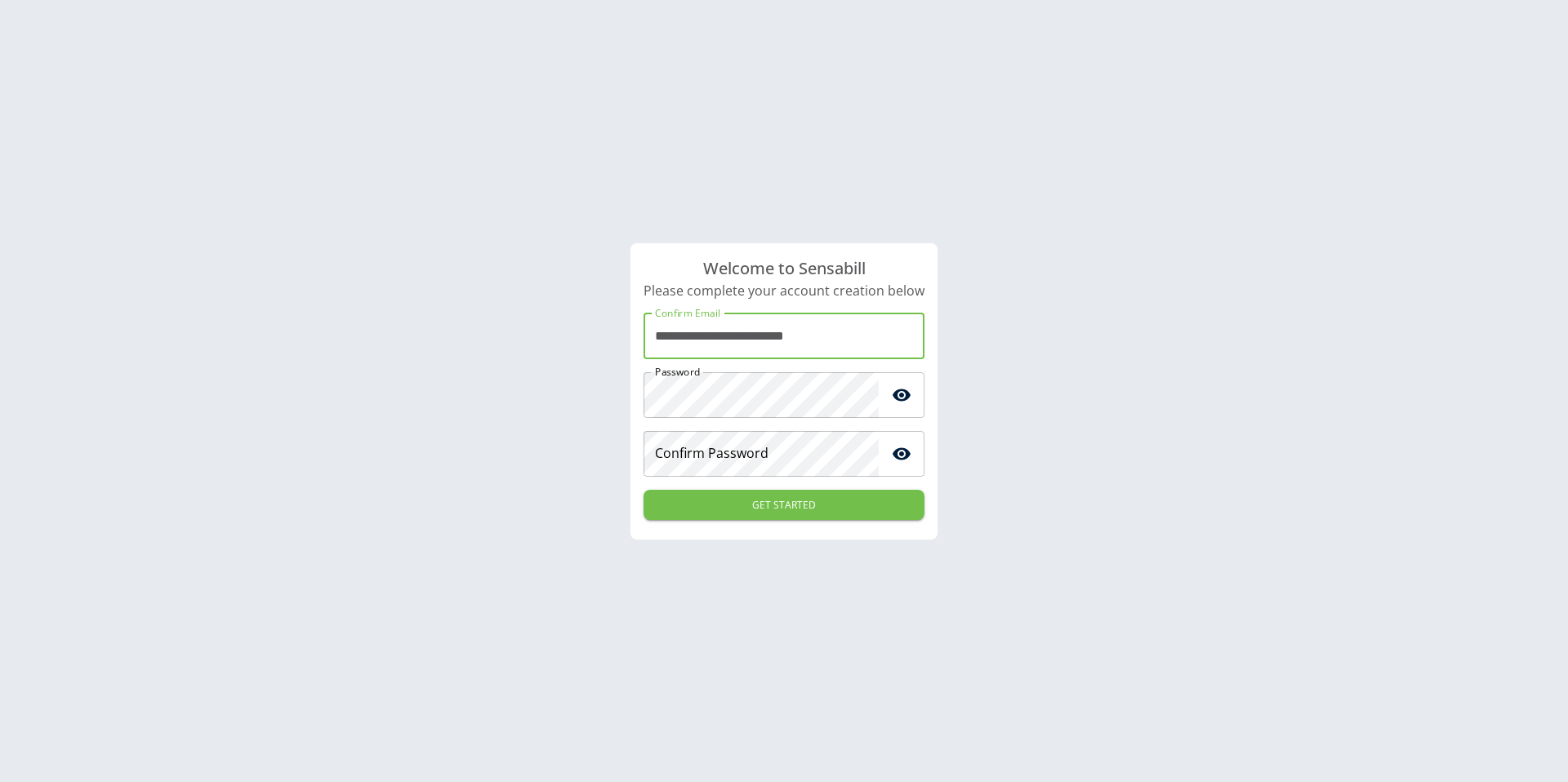 type on "**********" 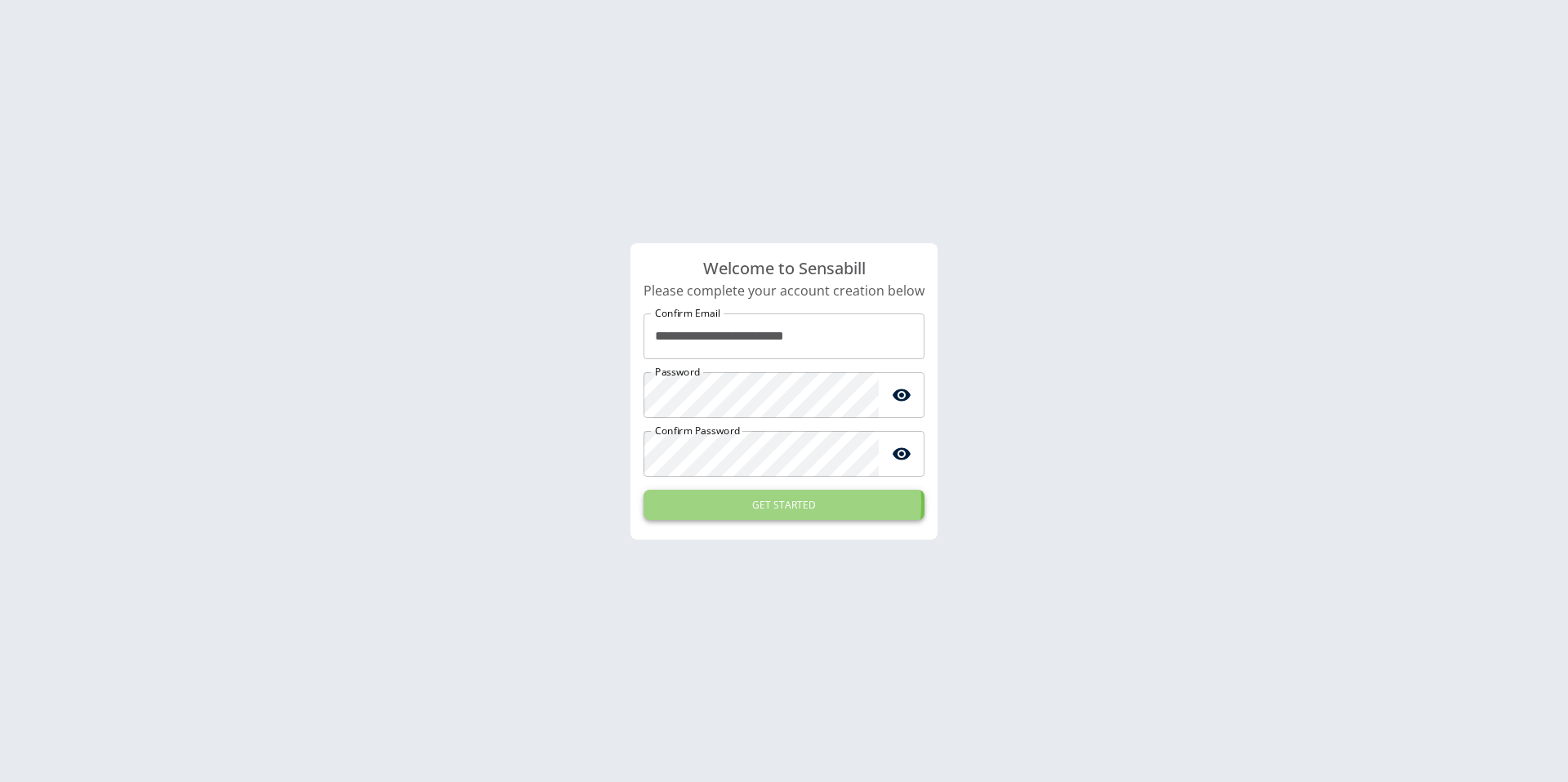 click on "GET STARTED" at bounding box center [784, 504] 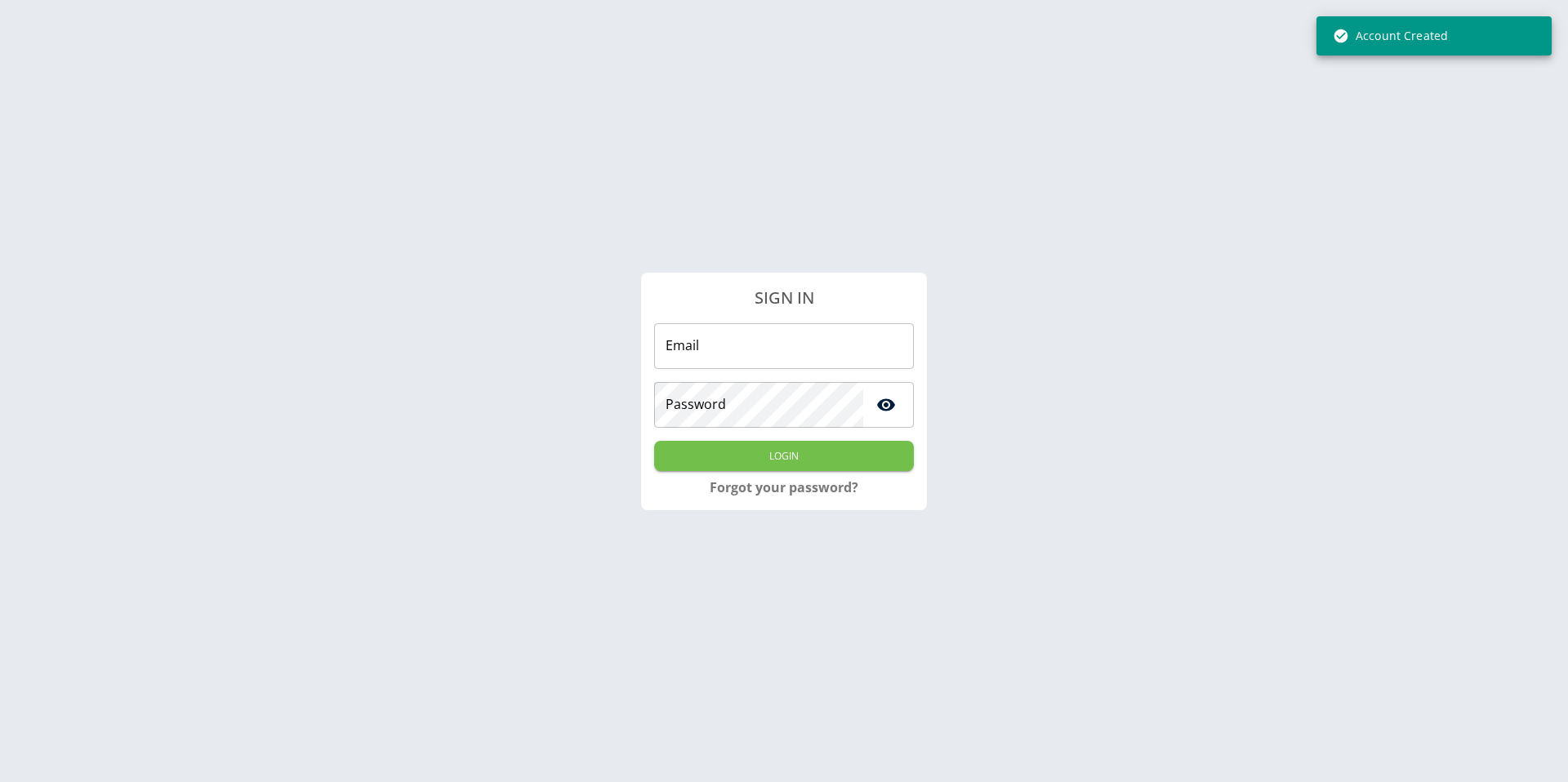 type on "**********" 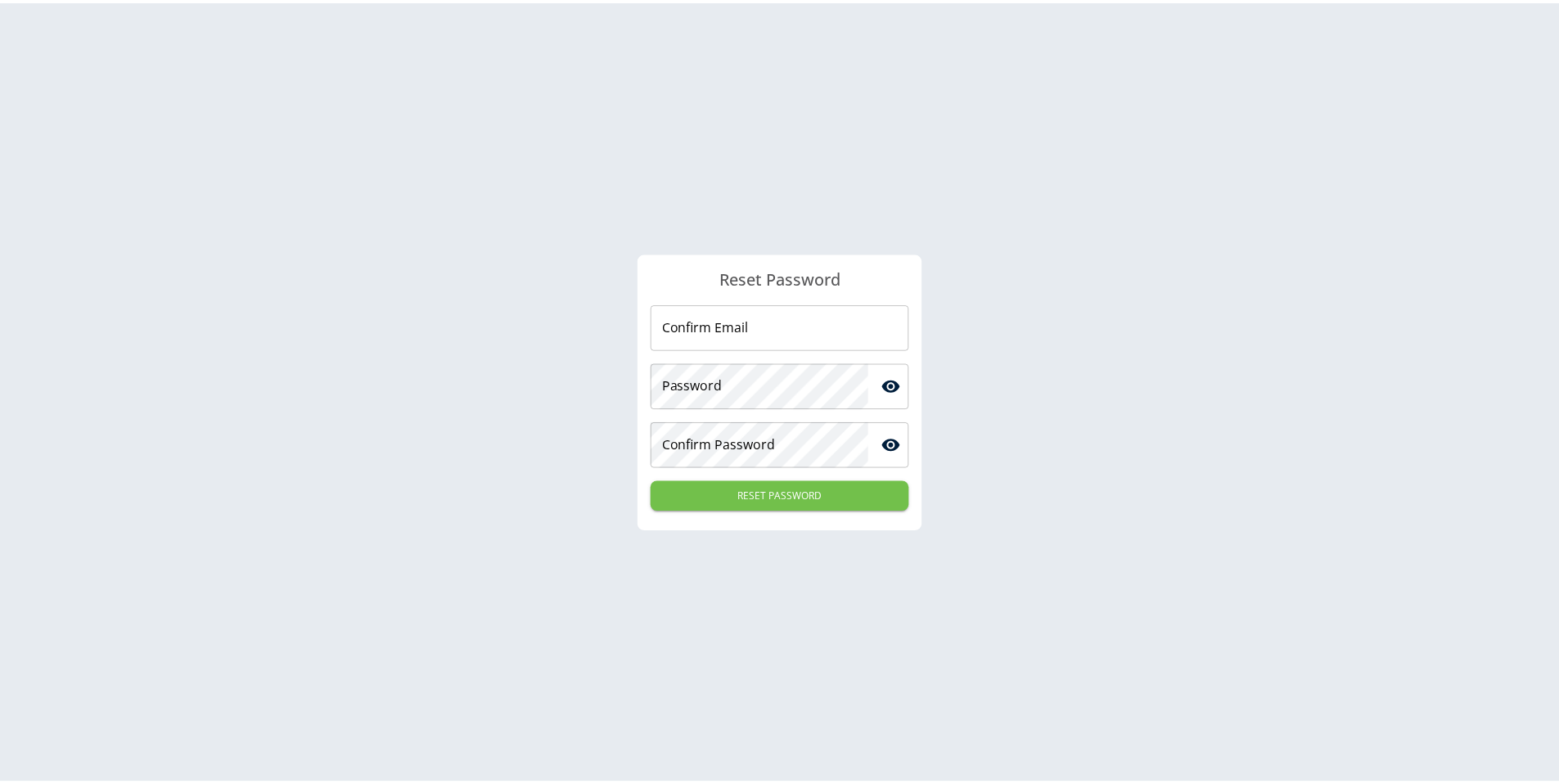 scroll, scrollTop: 0, scrollLeft: 0, axis: both 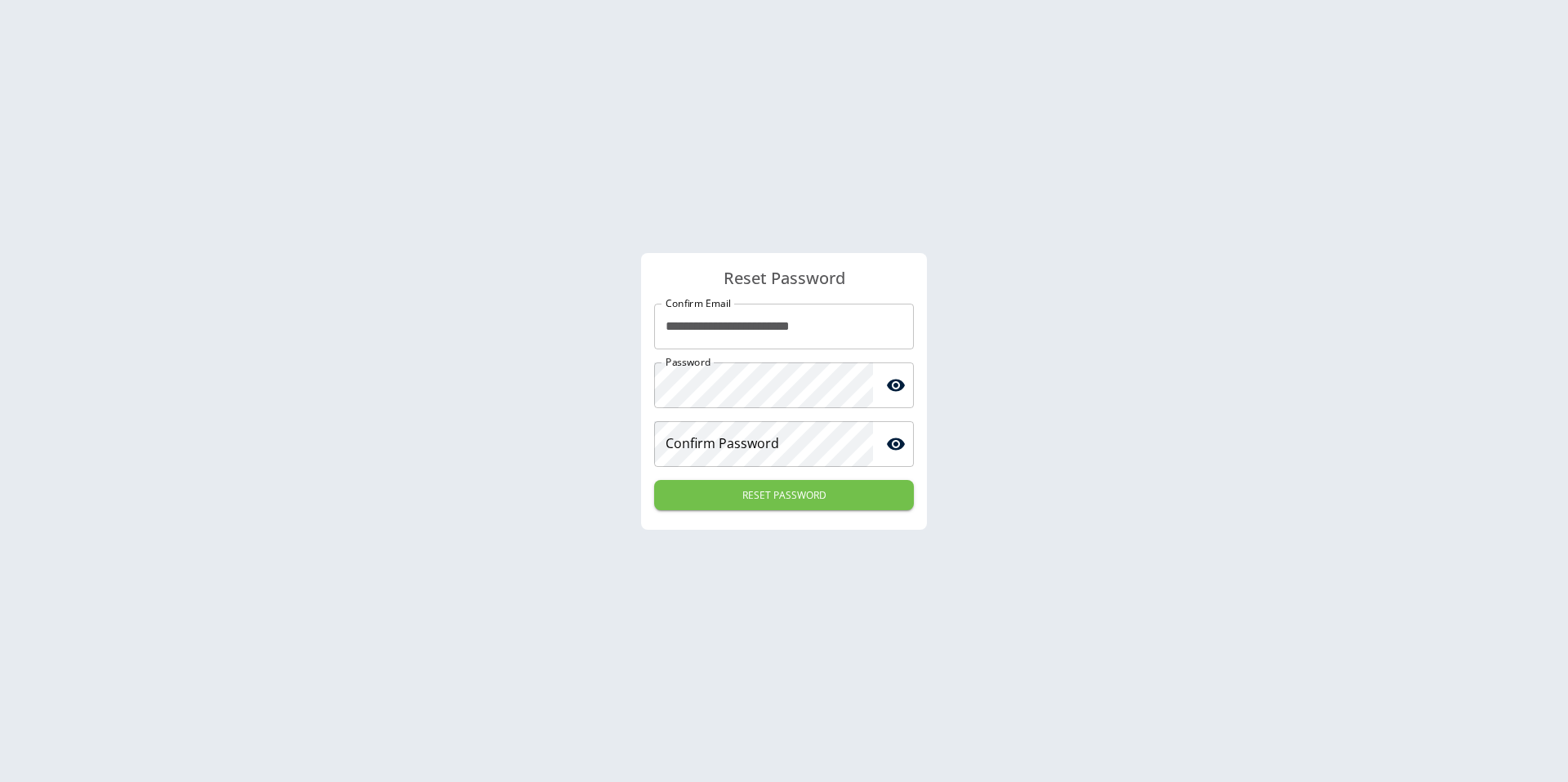 click on "**********" at bounding box center (784, 327) 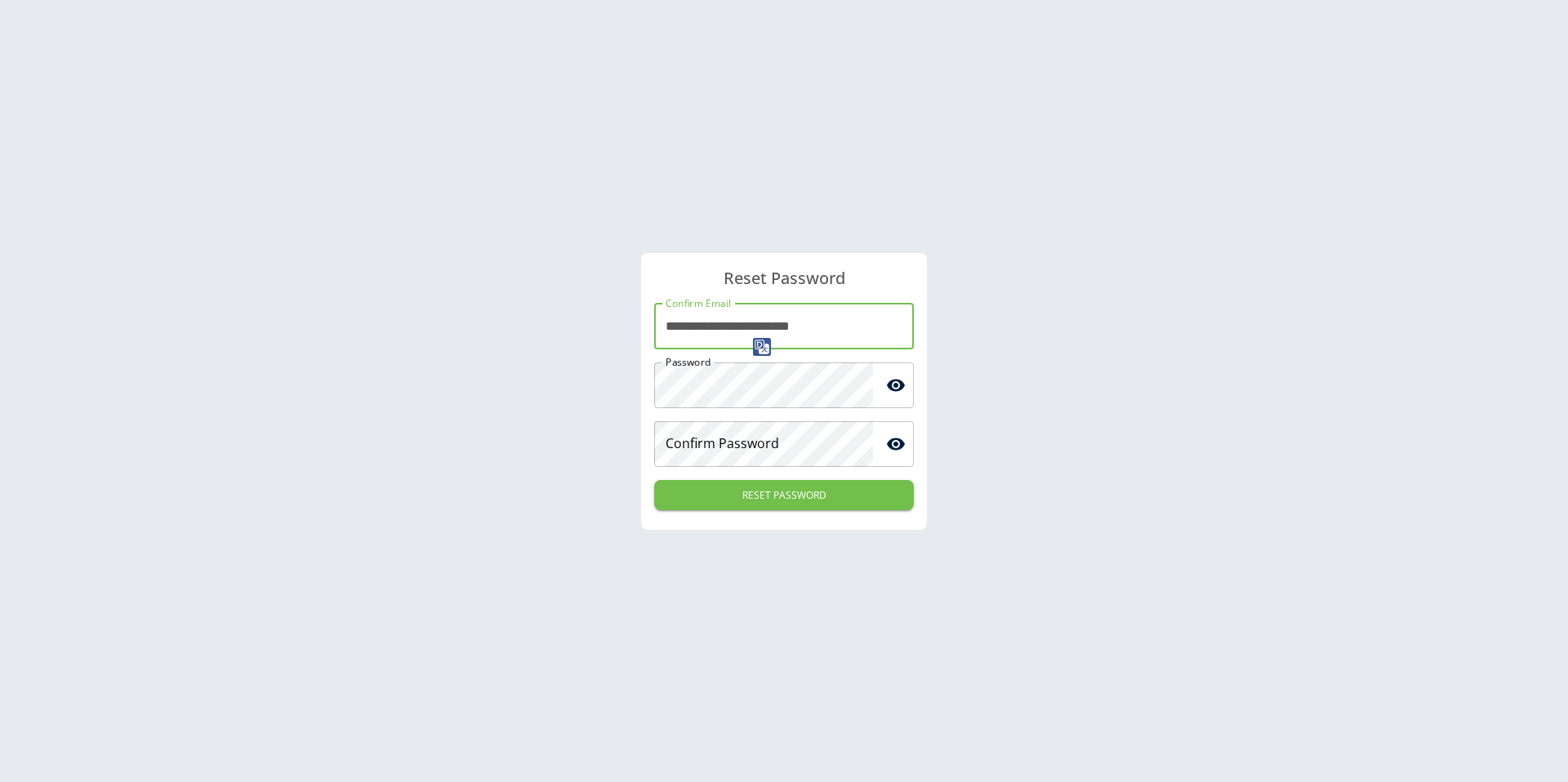 click on "**********" at bounding box center (784, 327) 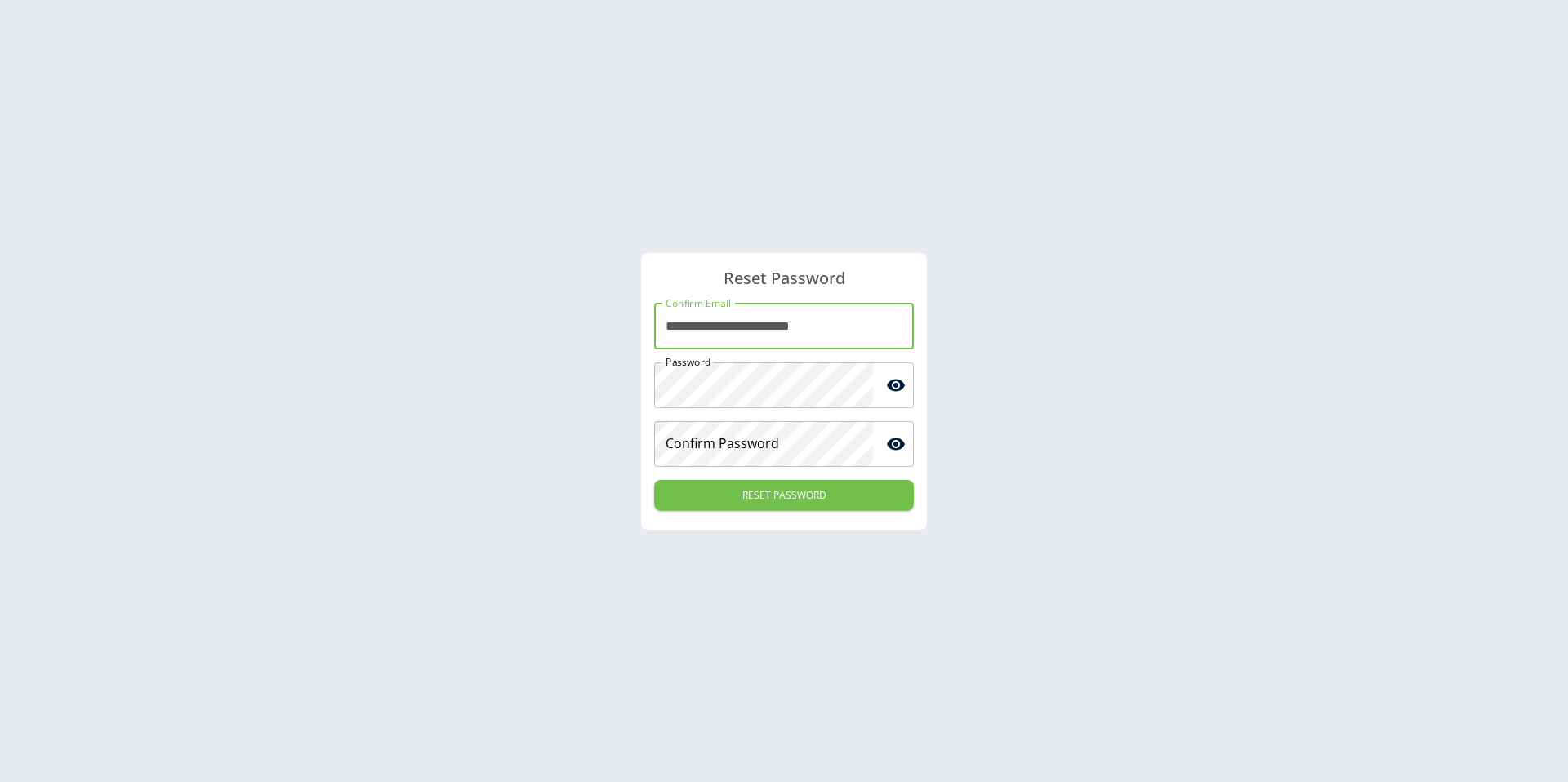 type on "**********" 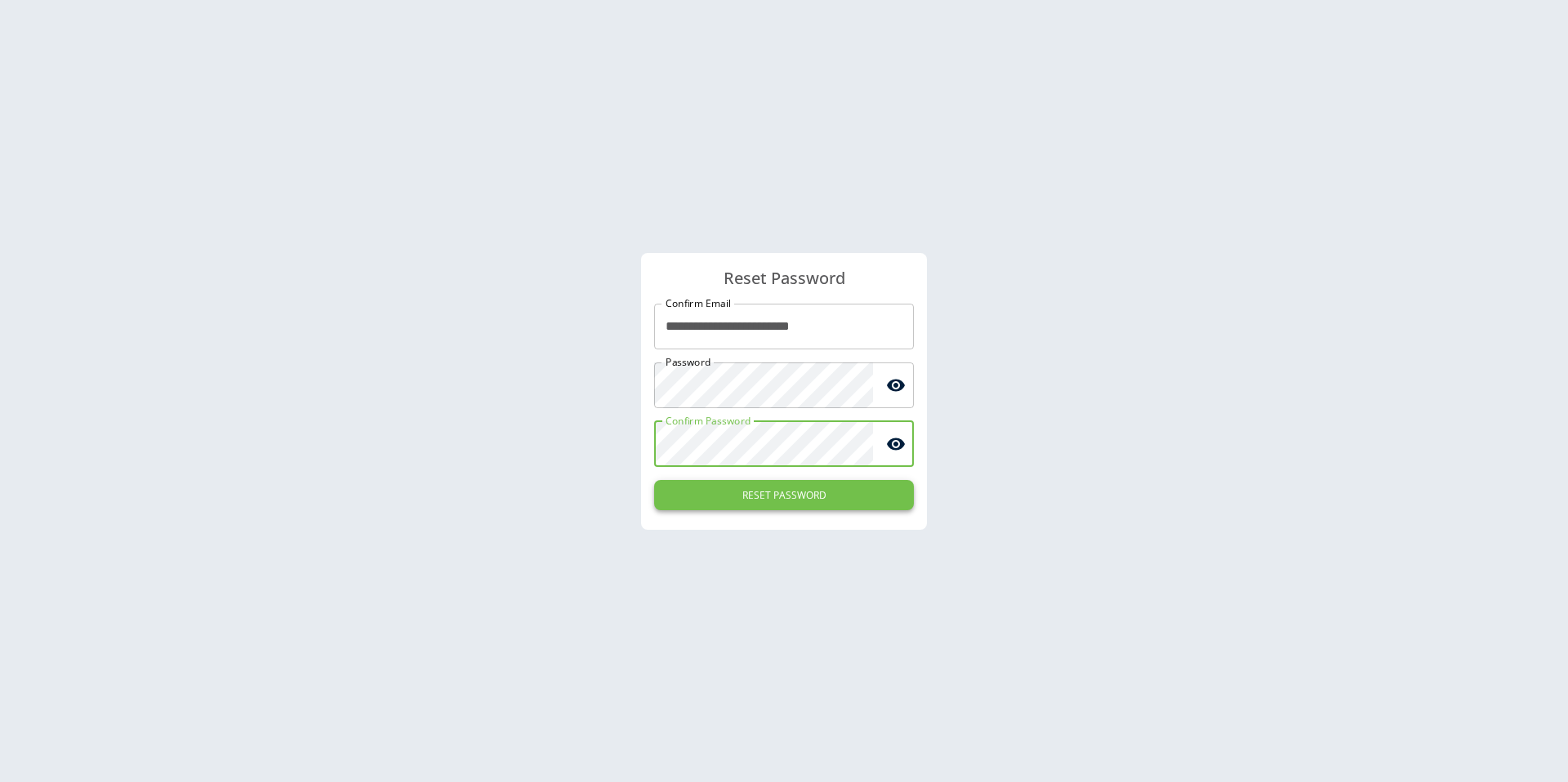 click on "RESET PASSWORD" at bounding box center (784, 495) 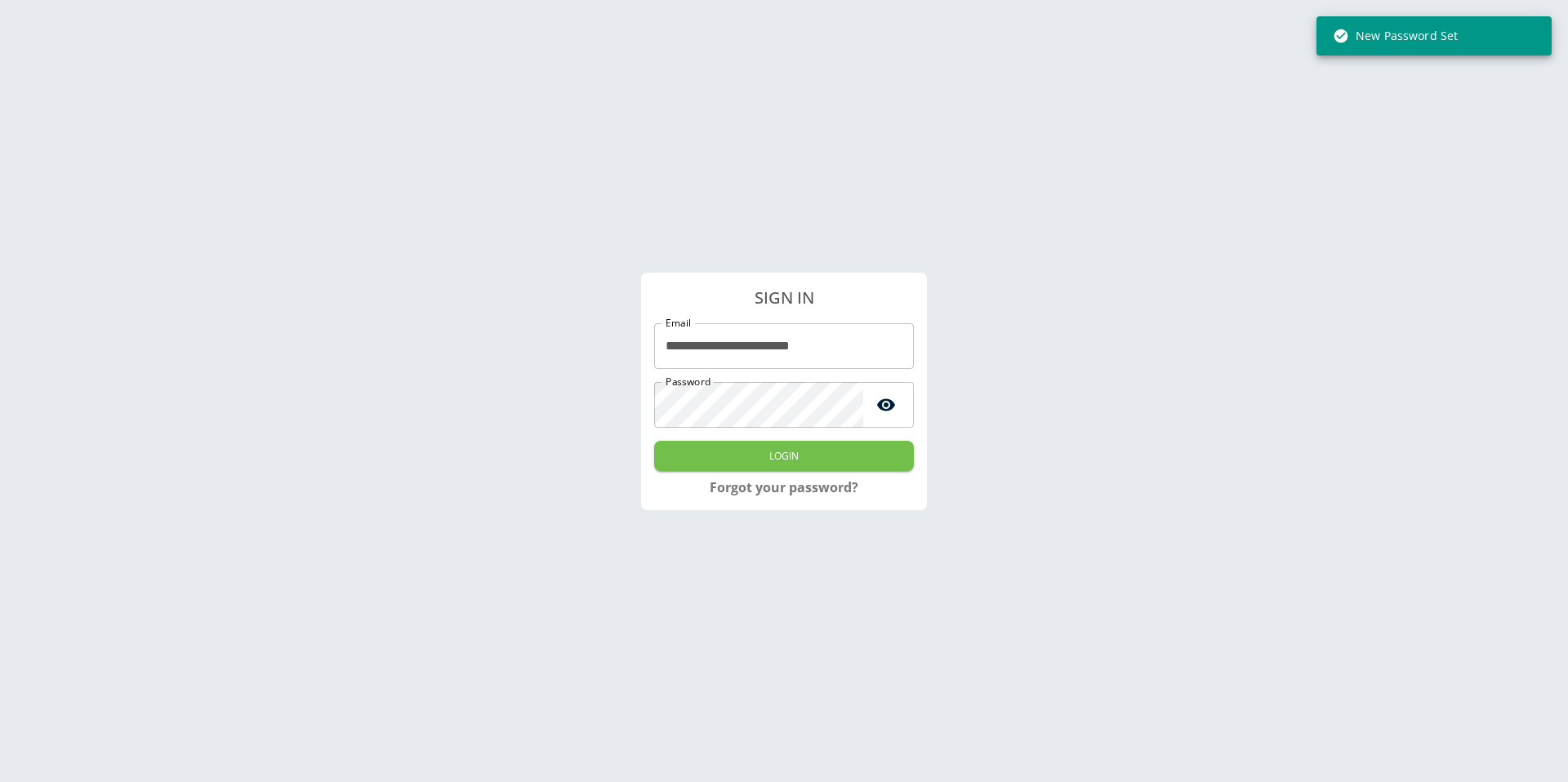 click on "**********" at bounding box center [784, 346] 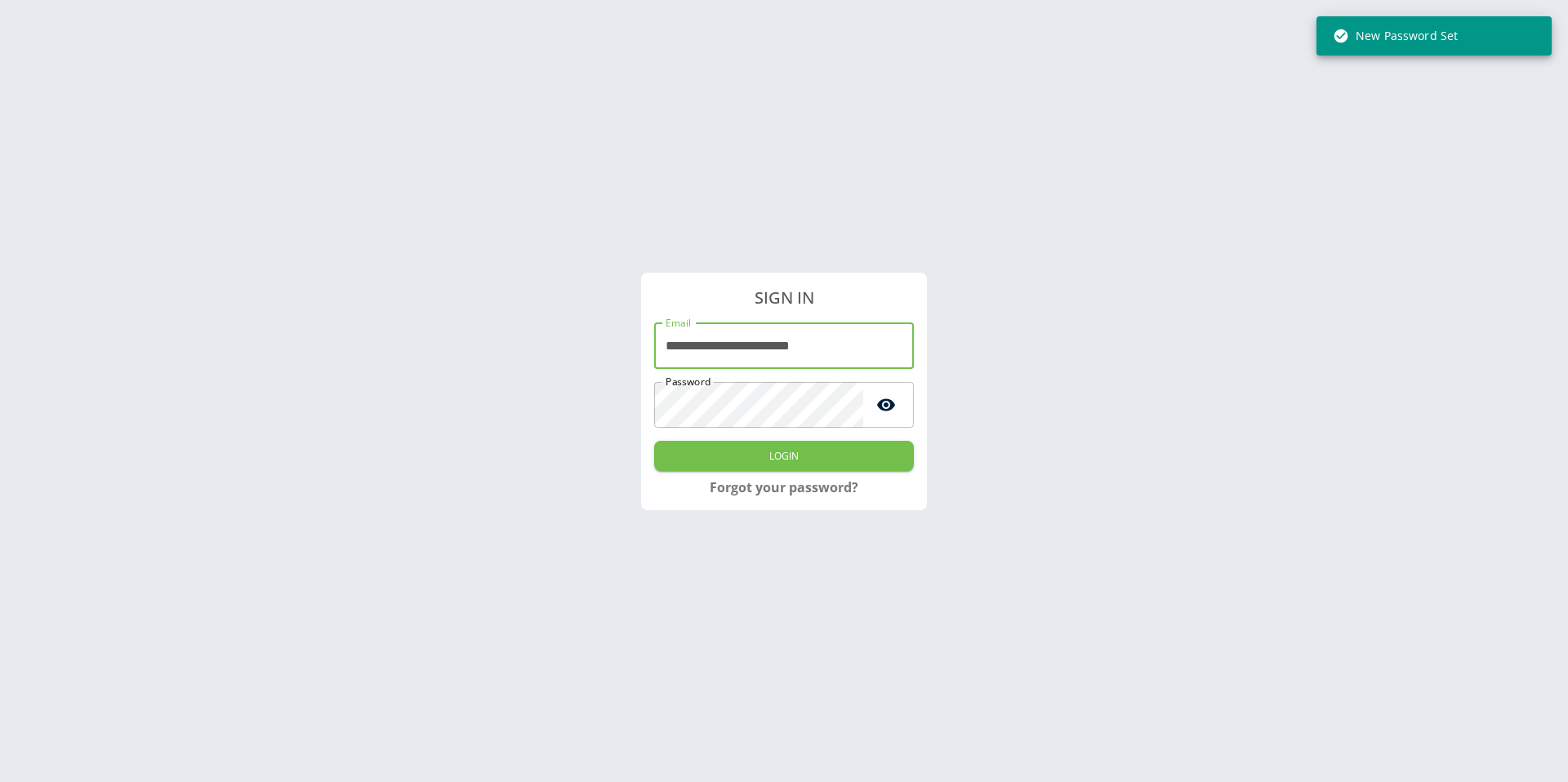 click on "**********" at bounding box center (784, 346) 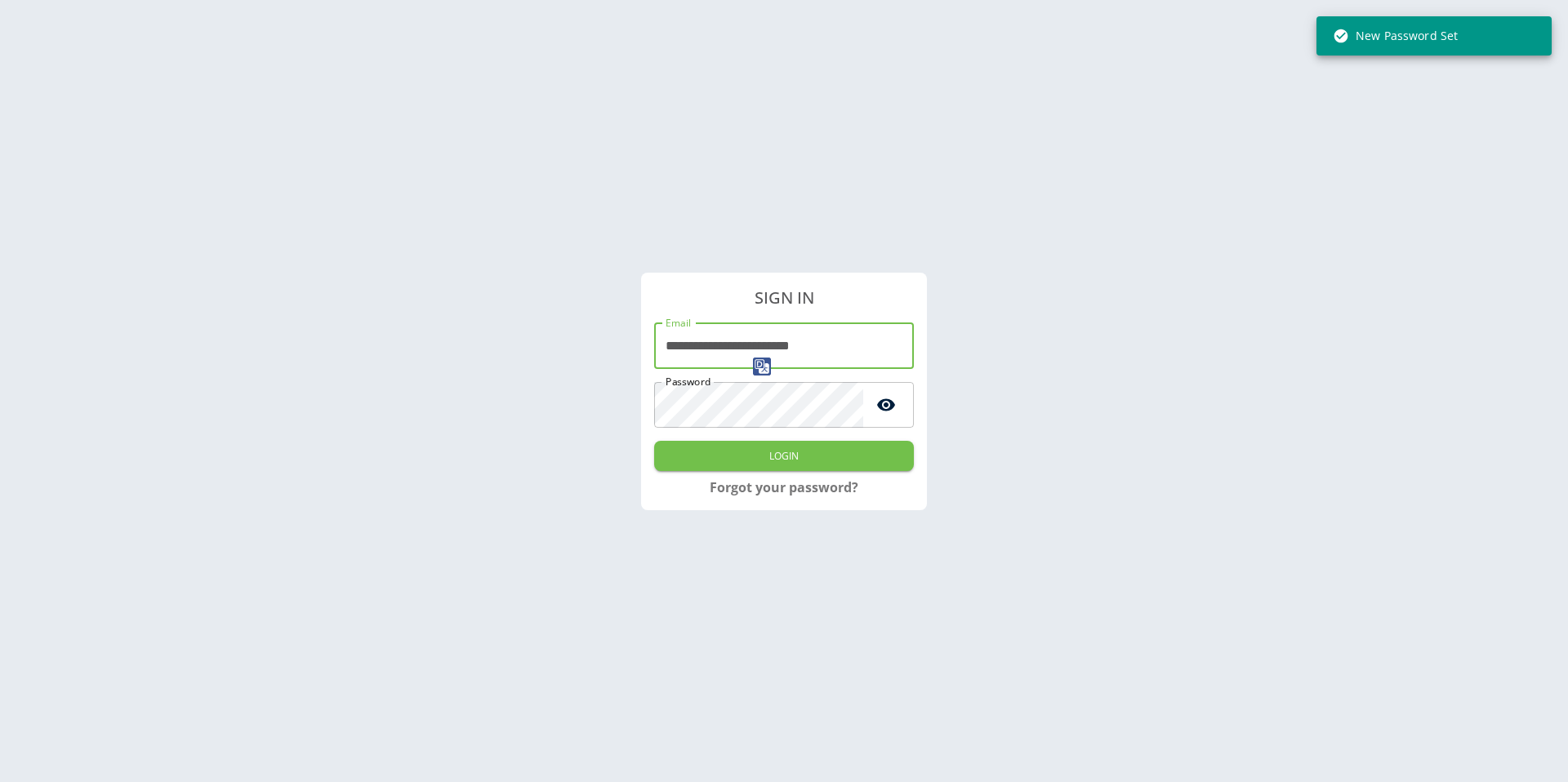 click on "**********" at bounding box center [784, 346] 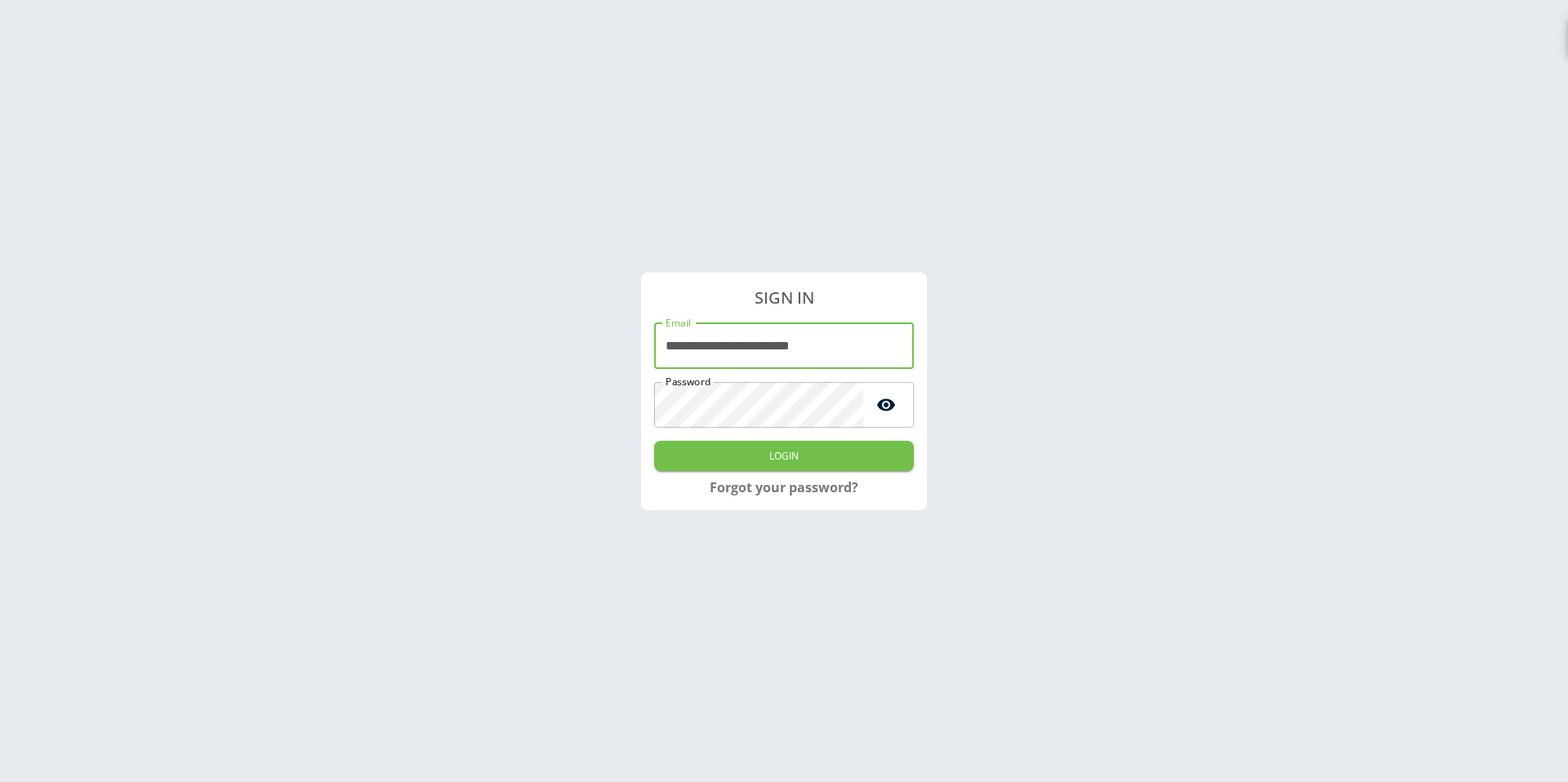 type on "**********" 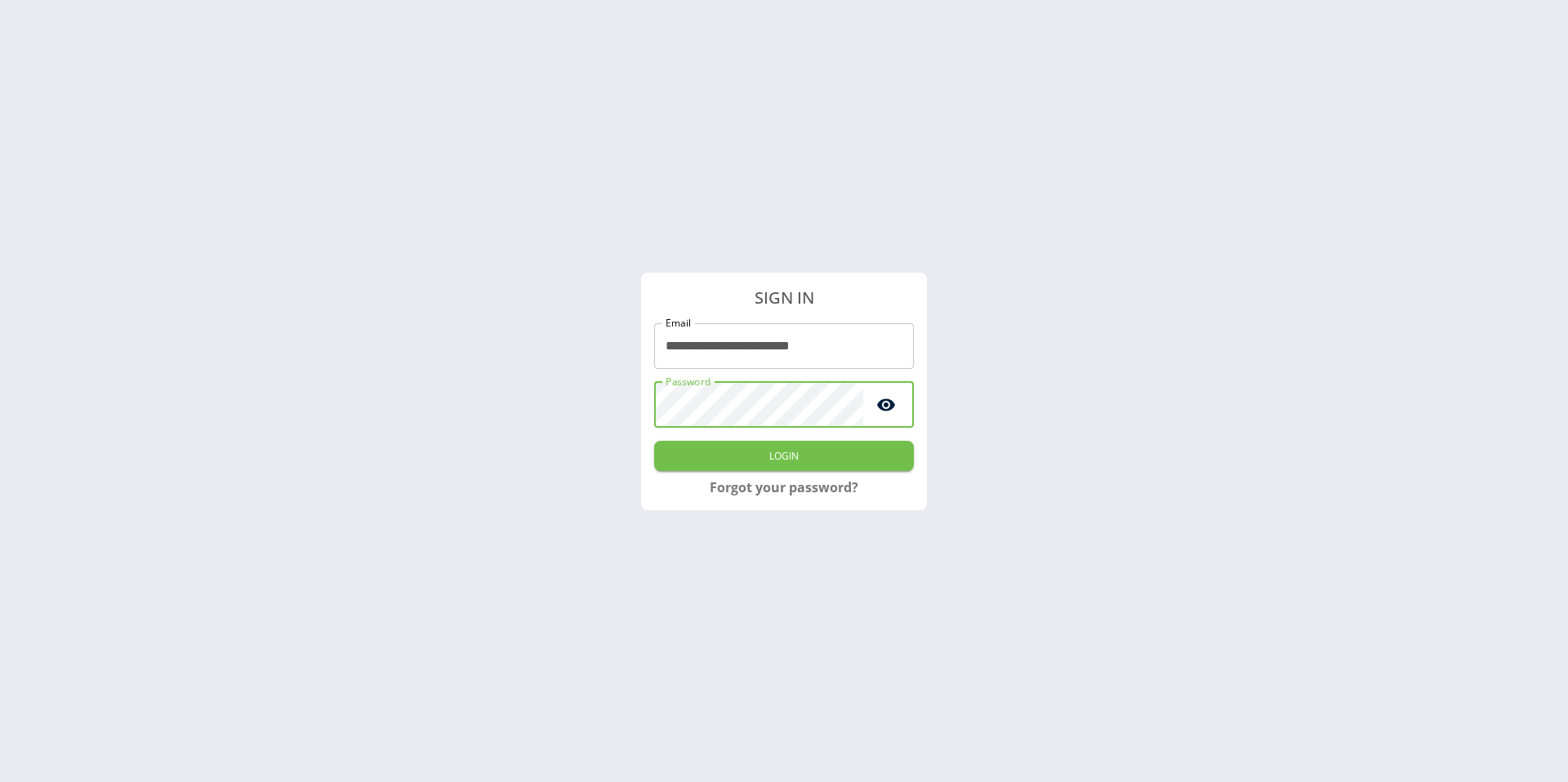 click on "Login" at bounding box center (784, 455) 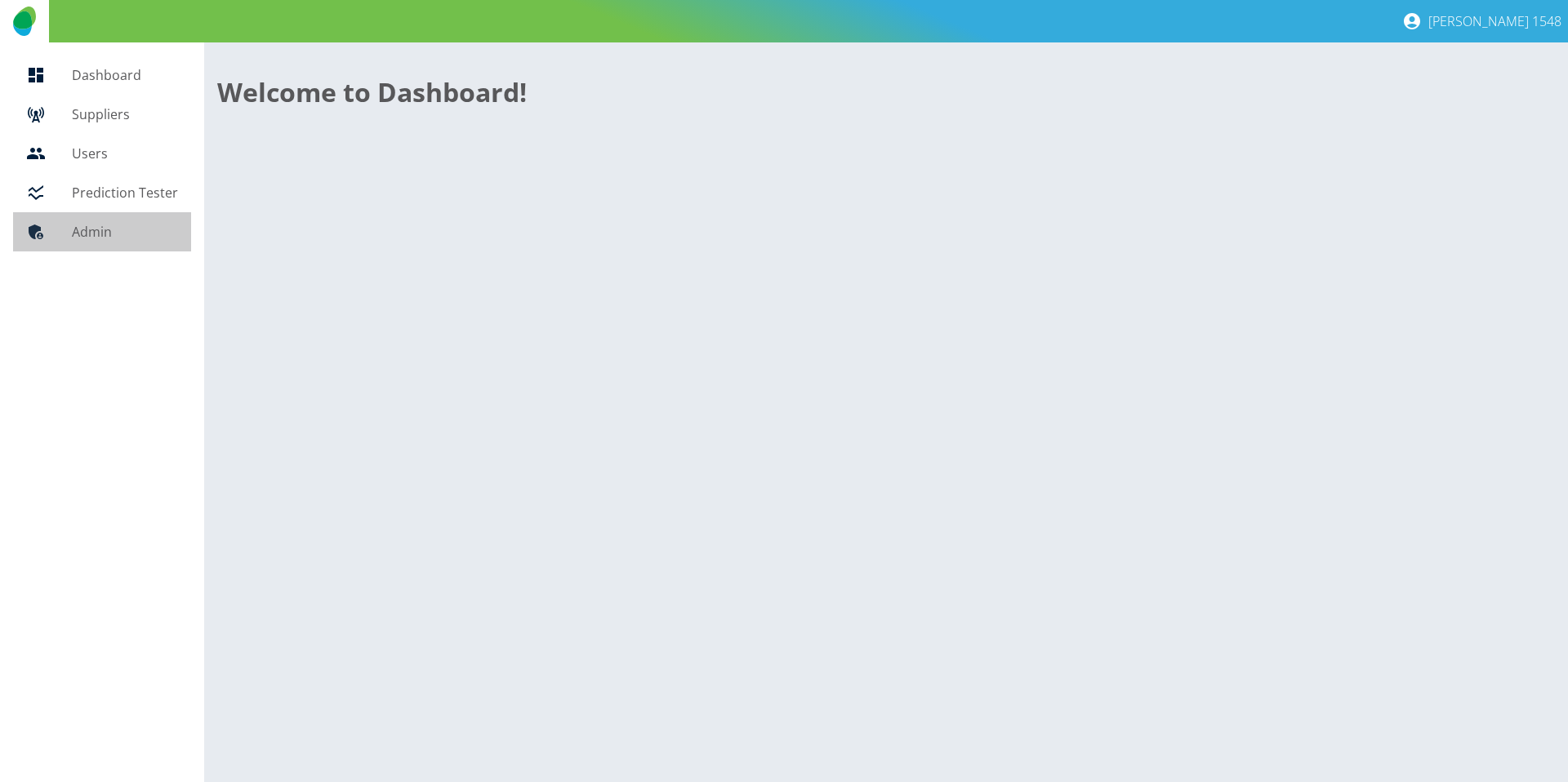 click on "Admin" at bounding box center [125, 232] 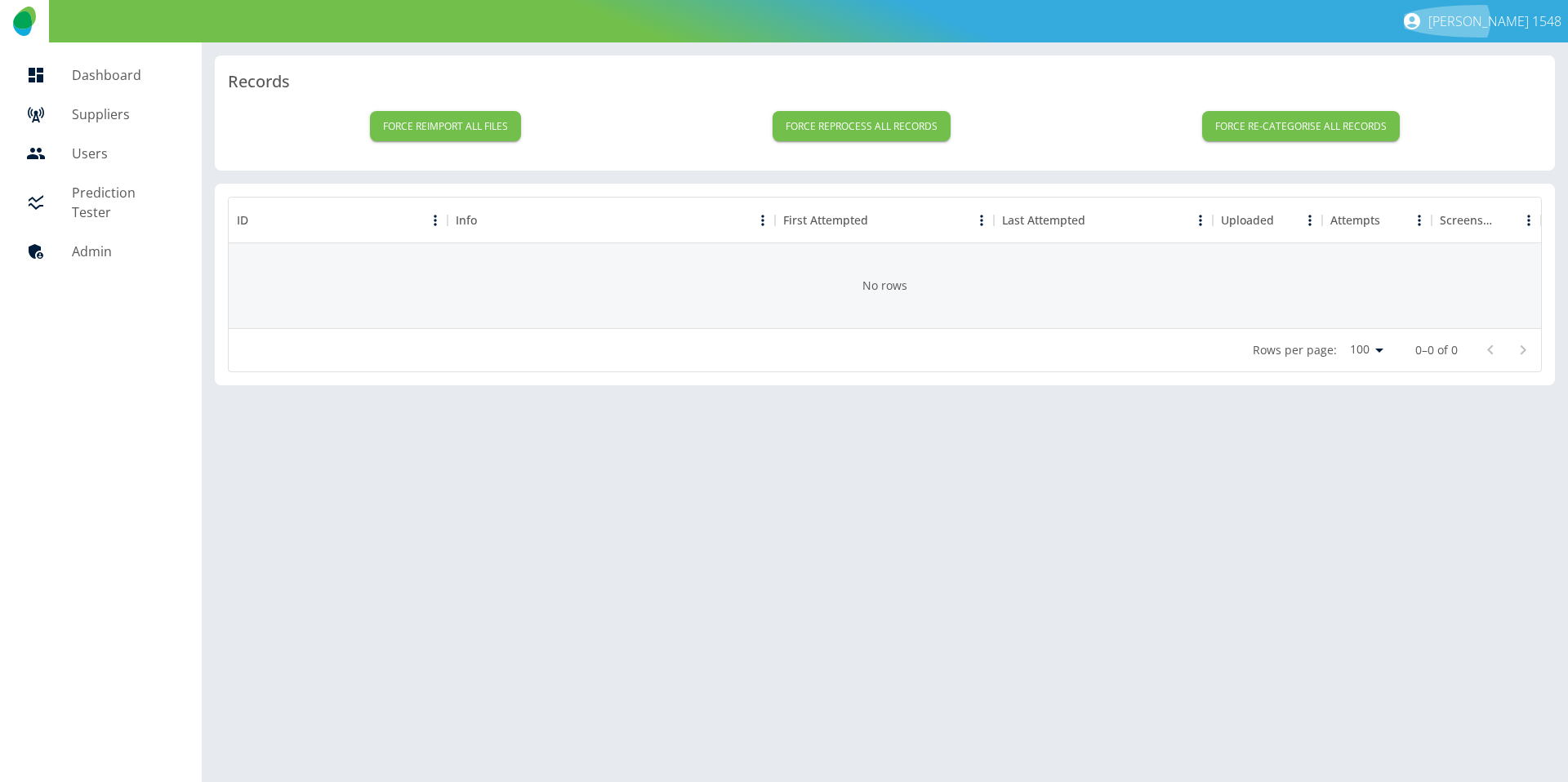 click on "Anne 1548" at bounding box center [1494, 21] 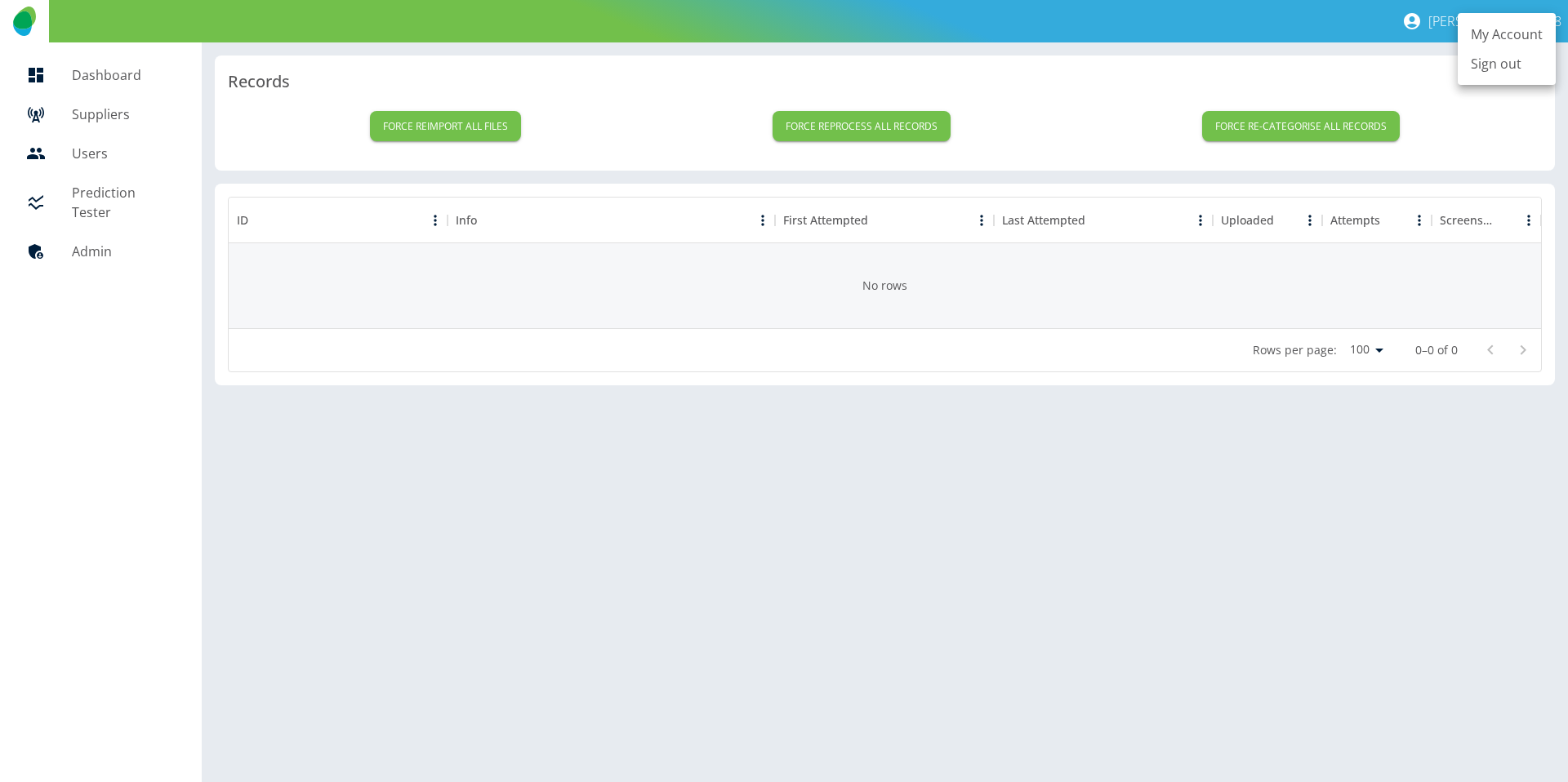 click on "My Account" at bounding box center (1507, 34) 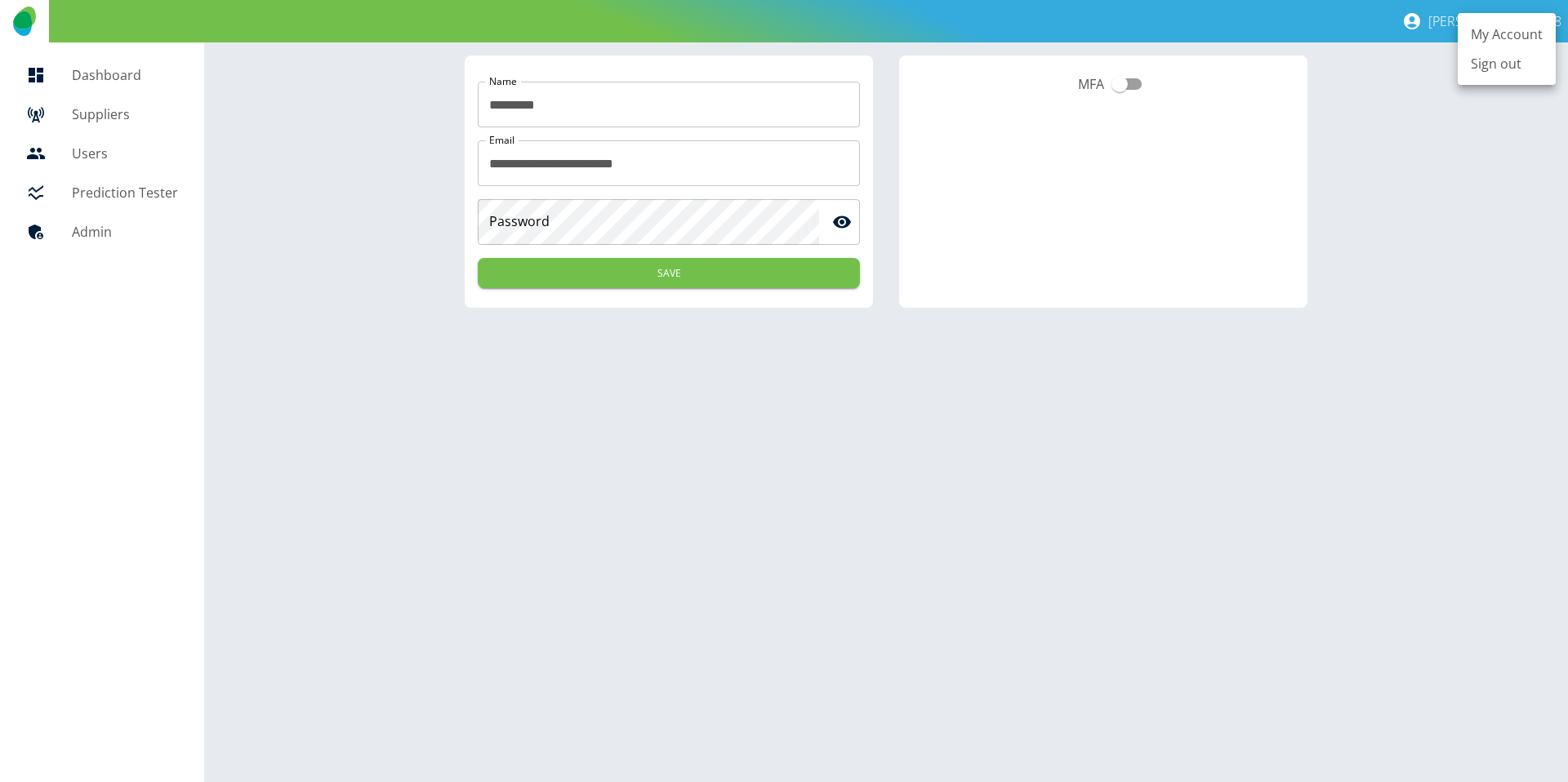 click at bounding box center [784, 391] 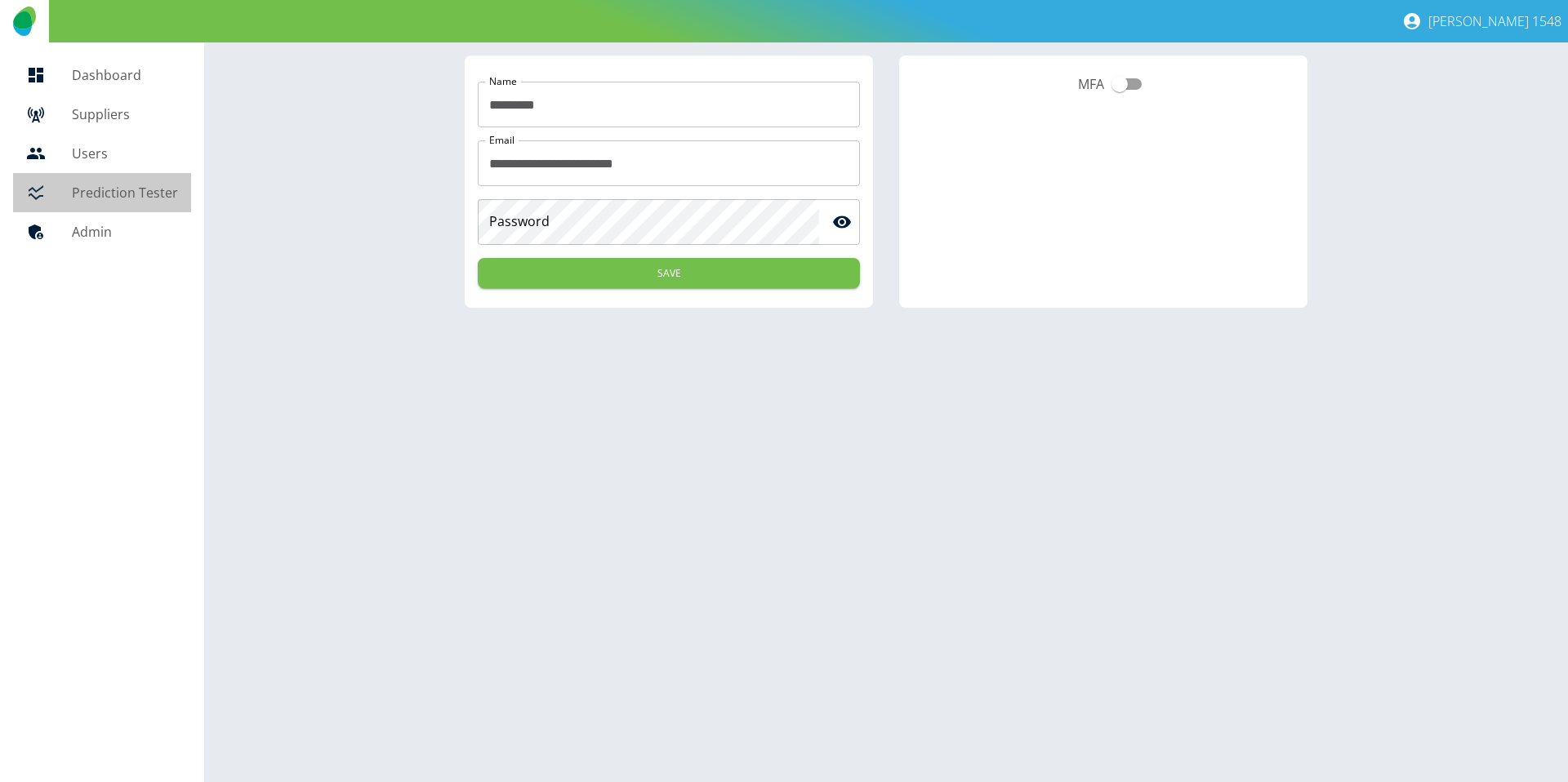 click on "Prediction Tester" at bounding box center [125, 193] 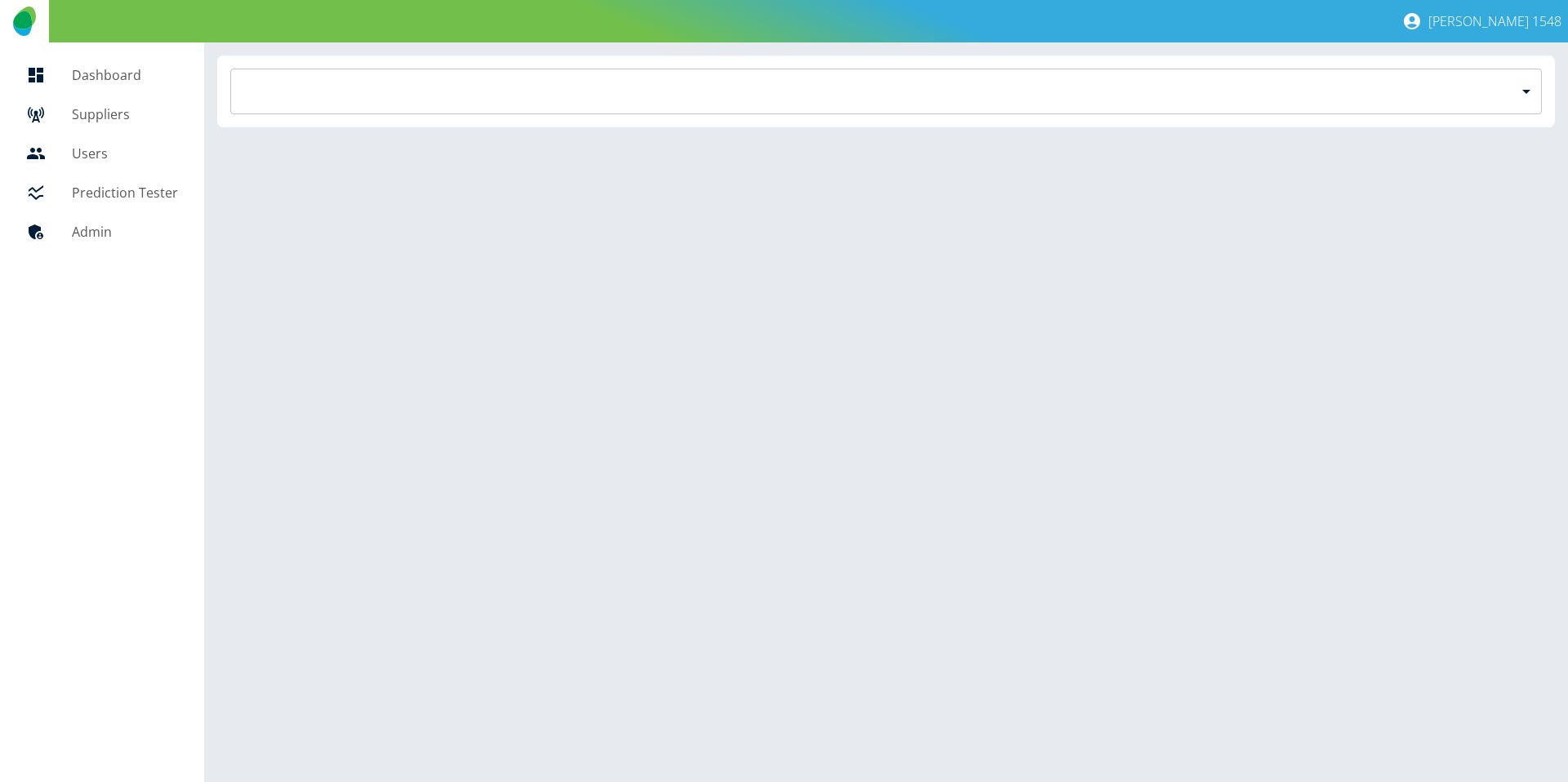 click on "Anne 1548 Dashboard Suppliers Users Prediction Tester Admin ​ Billing Platform
My Account Sign out" at bounding box center (784, 391) 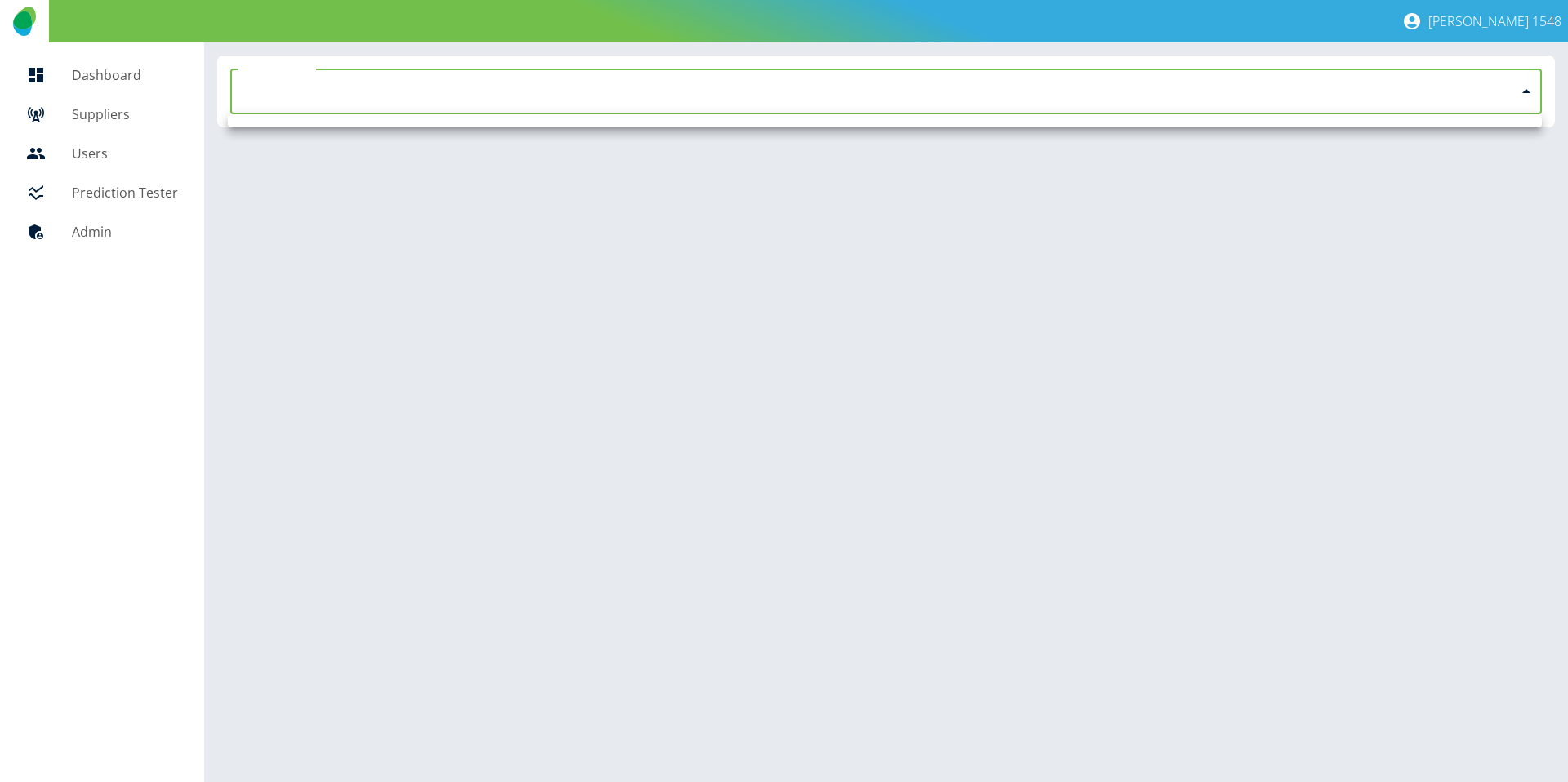click at bounding box center (784, 391) 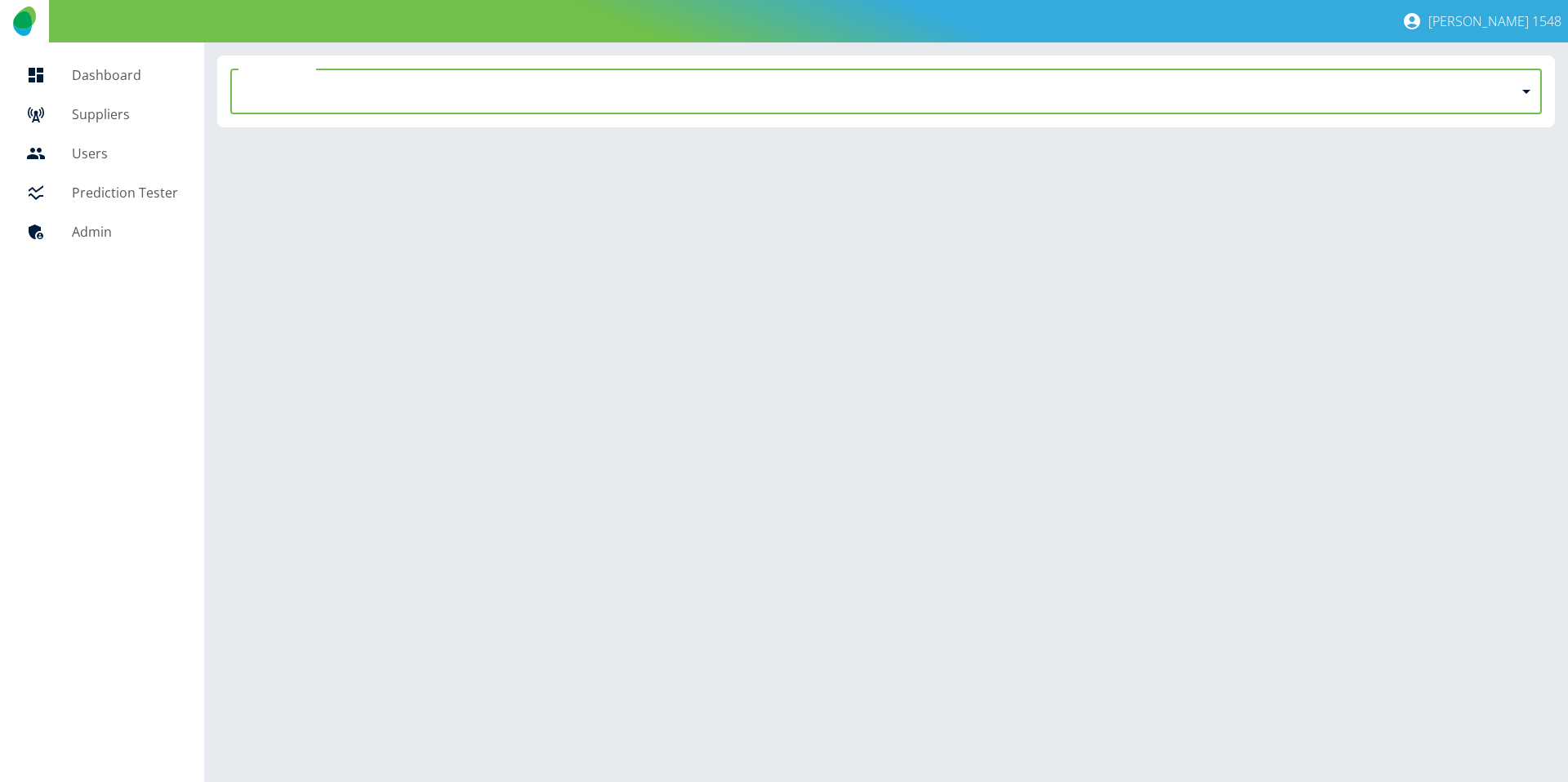 click on "Anne 1548 Dashboard Suppliers Users Prediction Tester Admin ​ Billing Platform
My Account Sign out" at bounding box center [784, 391] 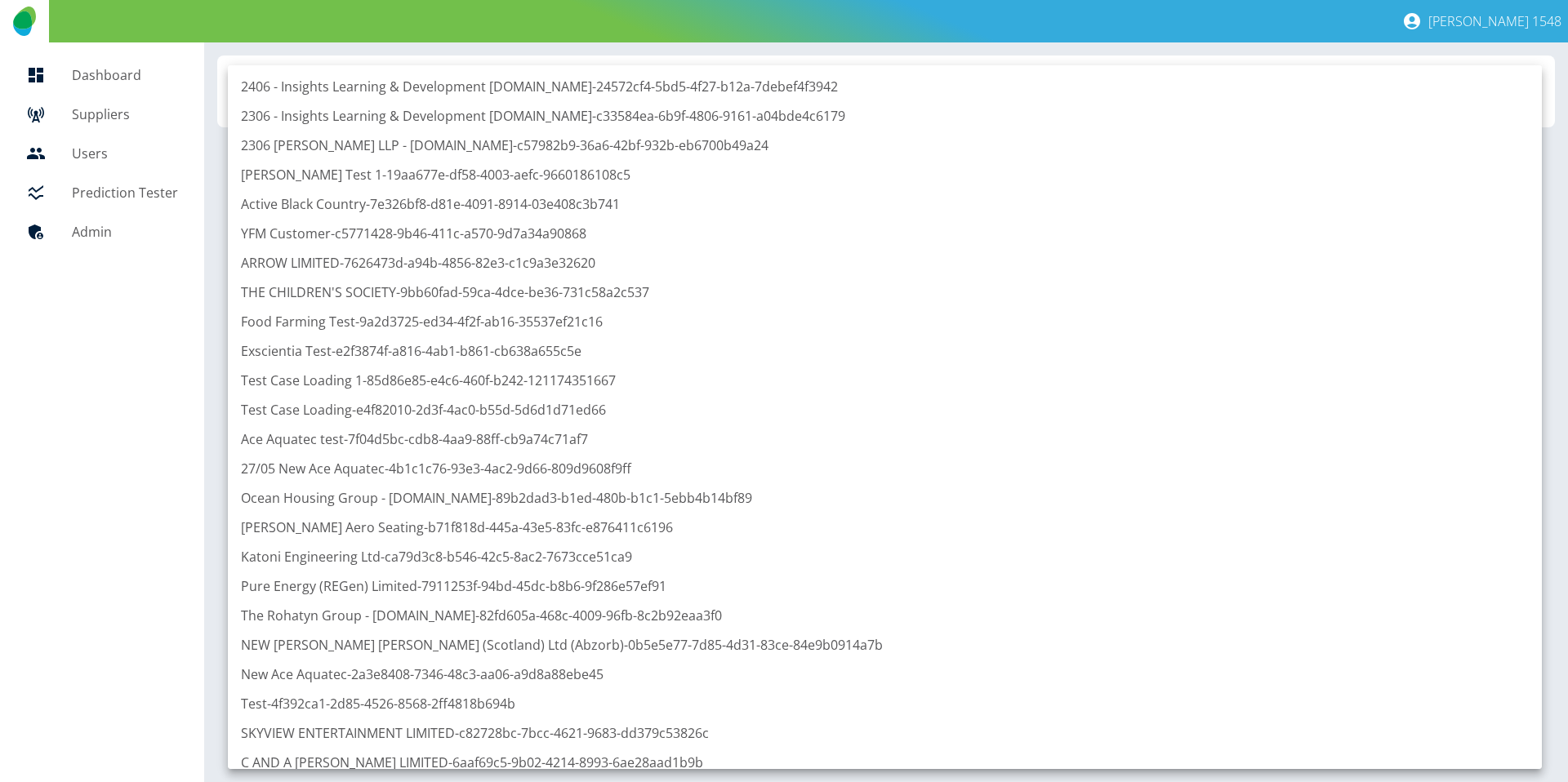click at bounding box center (784, 391) 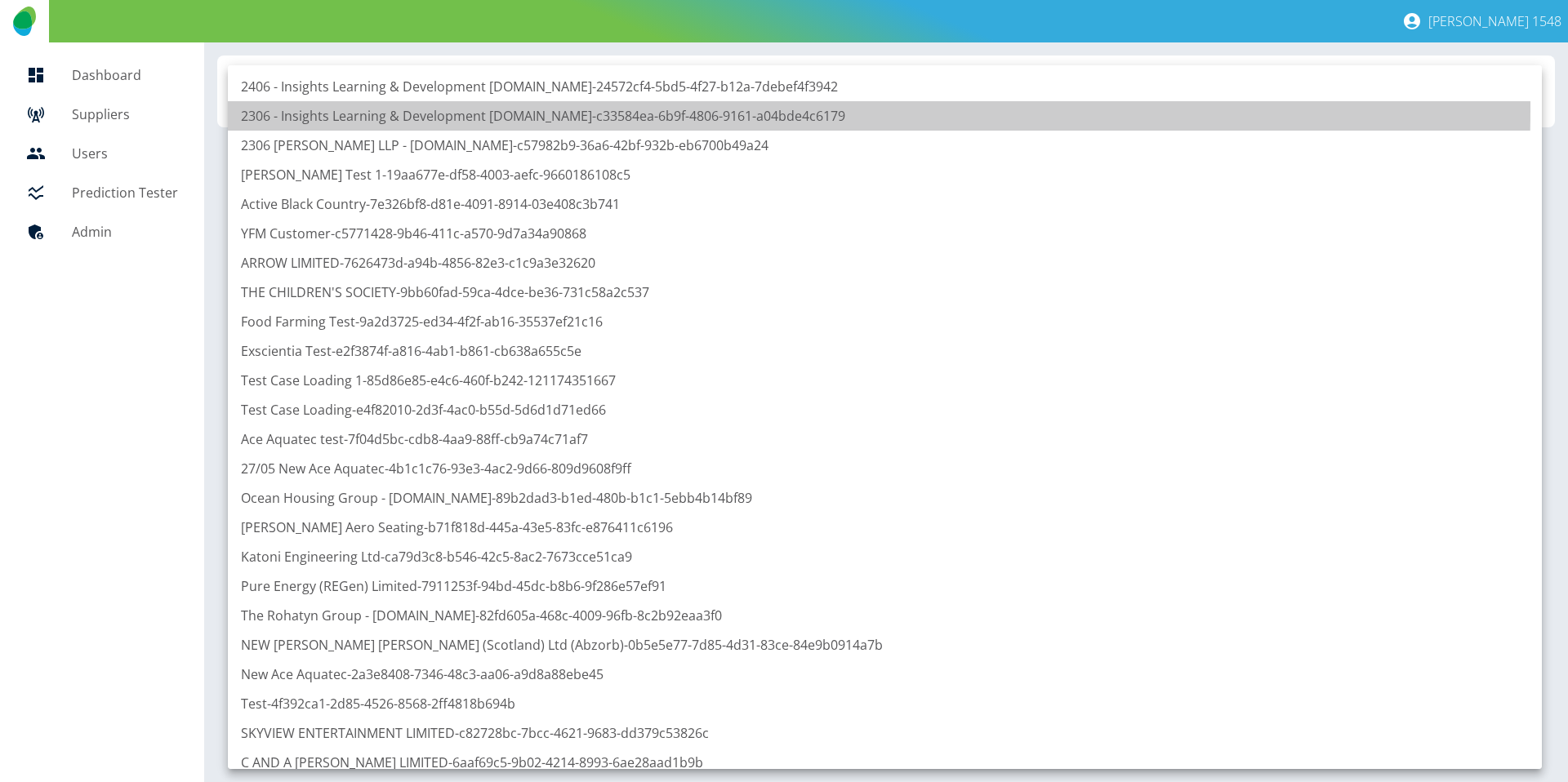 click on "2306 - Insights Learning & Development Plan.com  -  c33584ea-6b9f-4806-9161-a04bde4c6179" at bounding box center (884, 116) 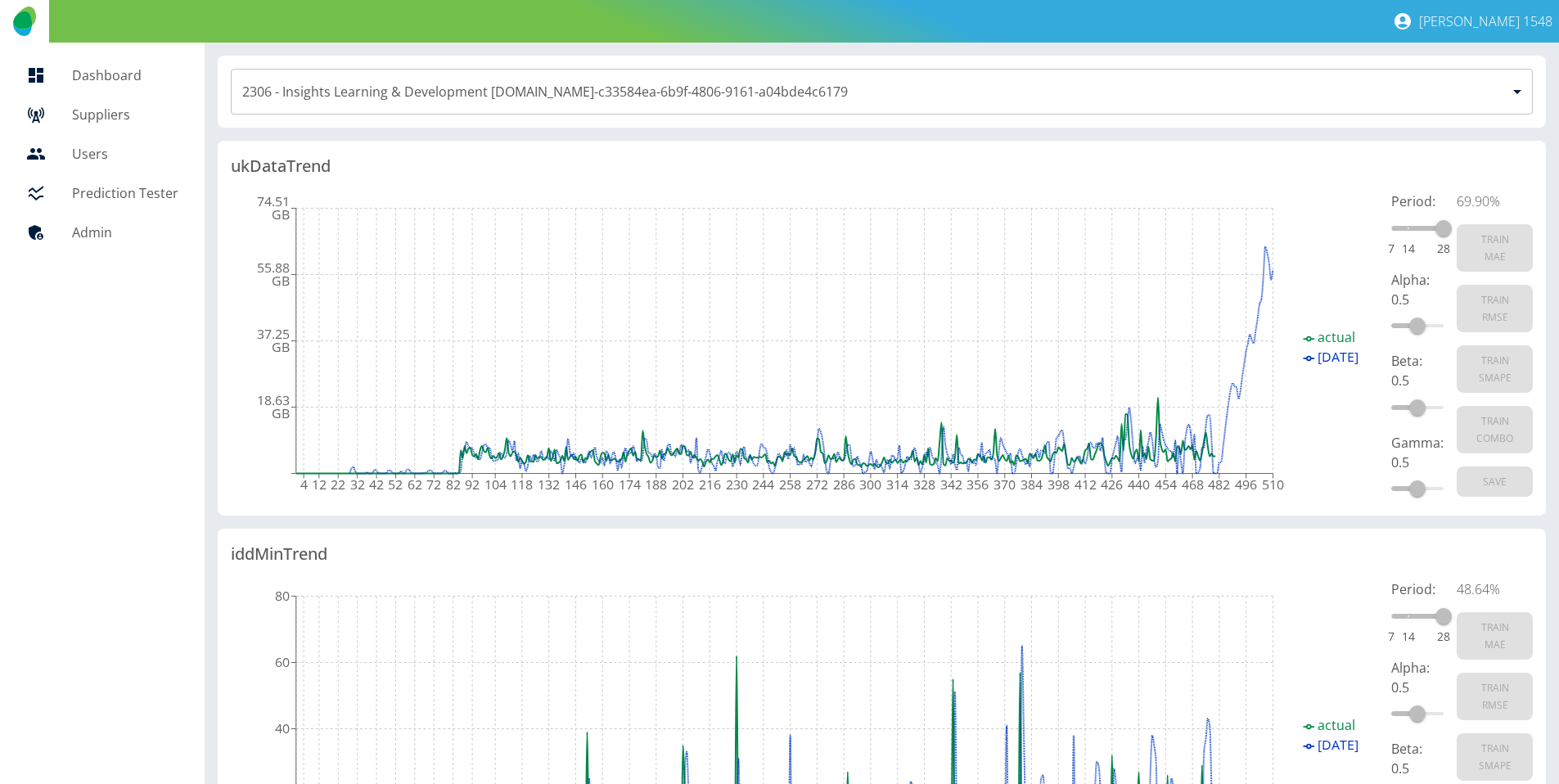 click on "69.90 % Train MAE Train RMSE Train SMAPE Train COMBO Save" at bounding box center (1494, 347) 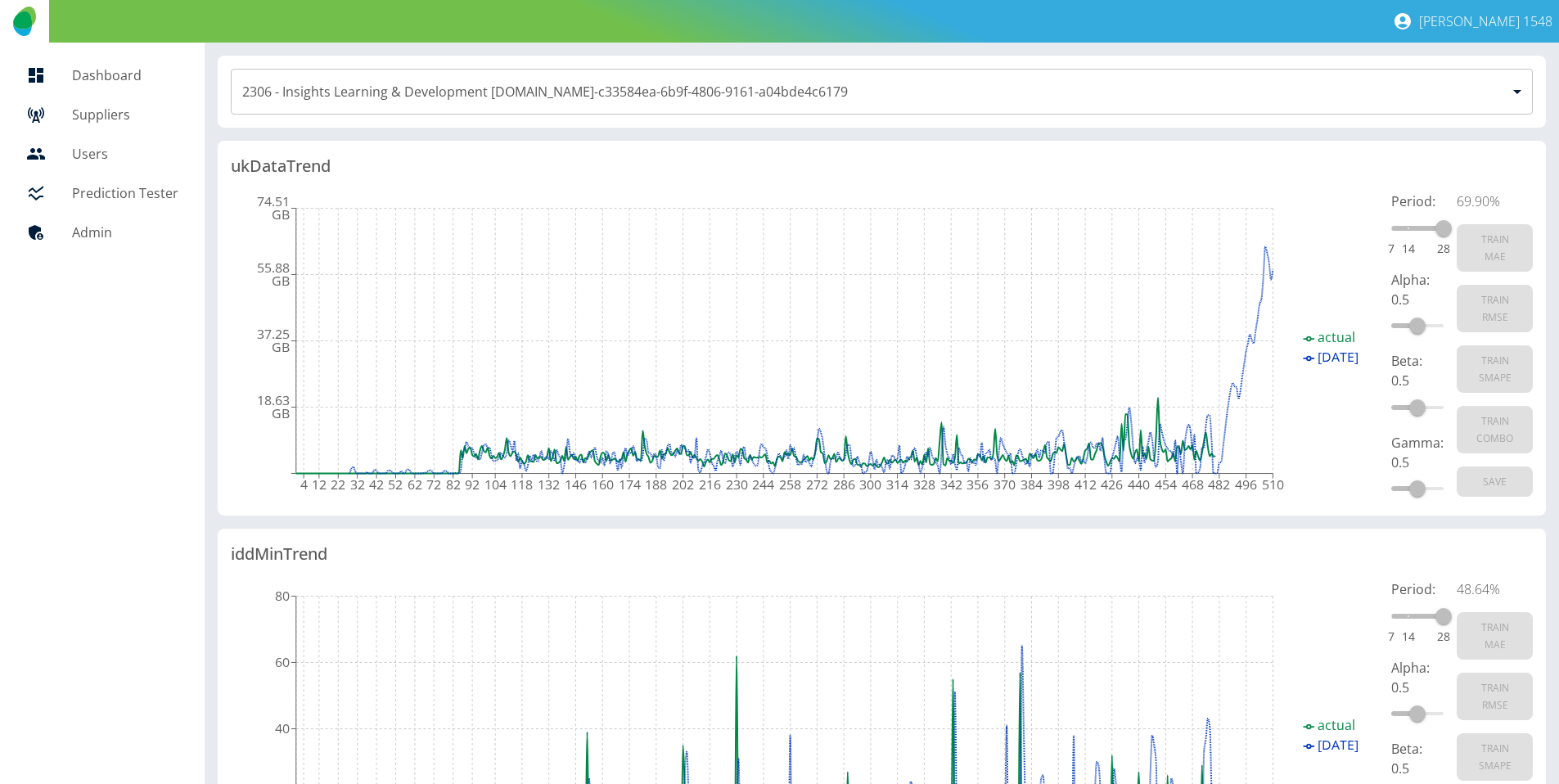 click on "69.90 % Train MAE Train RMSE Train SMAPE Train COMBO Save" at bounding box center (1494, 347) 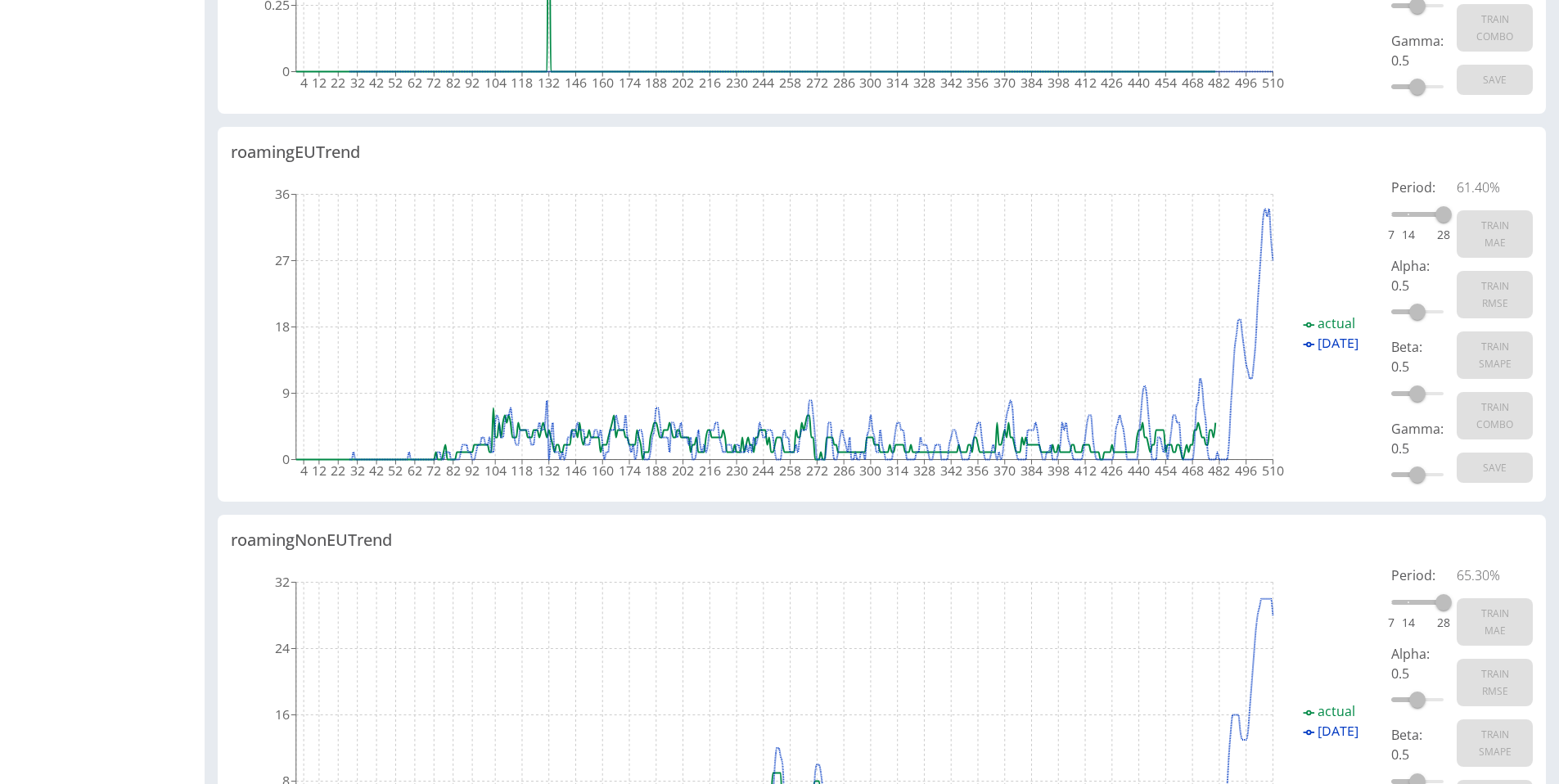 scroll, scrollTop: 1684, scrollLeft: 0, axis: vertical 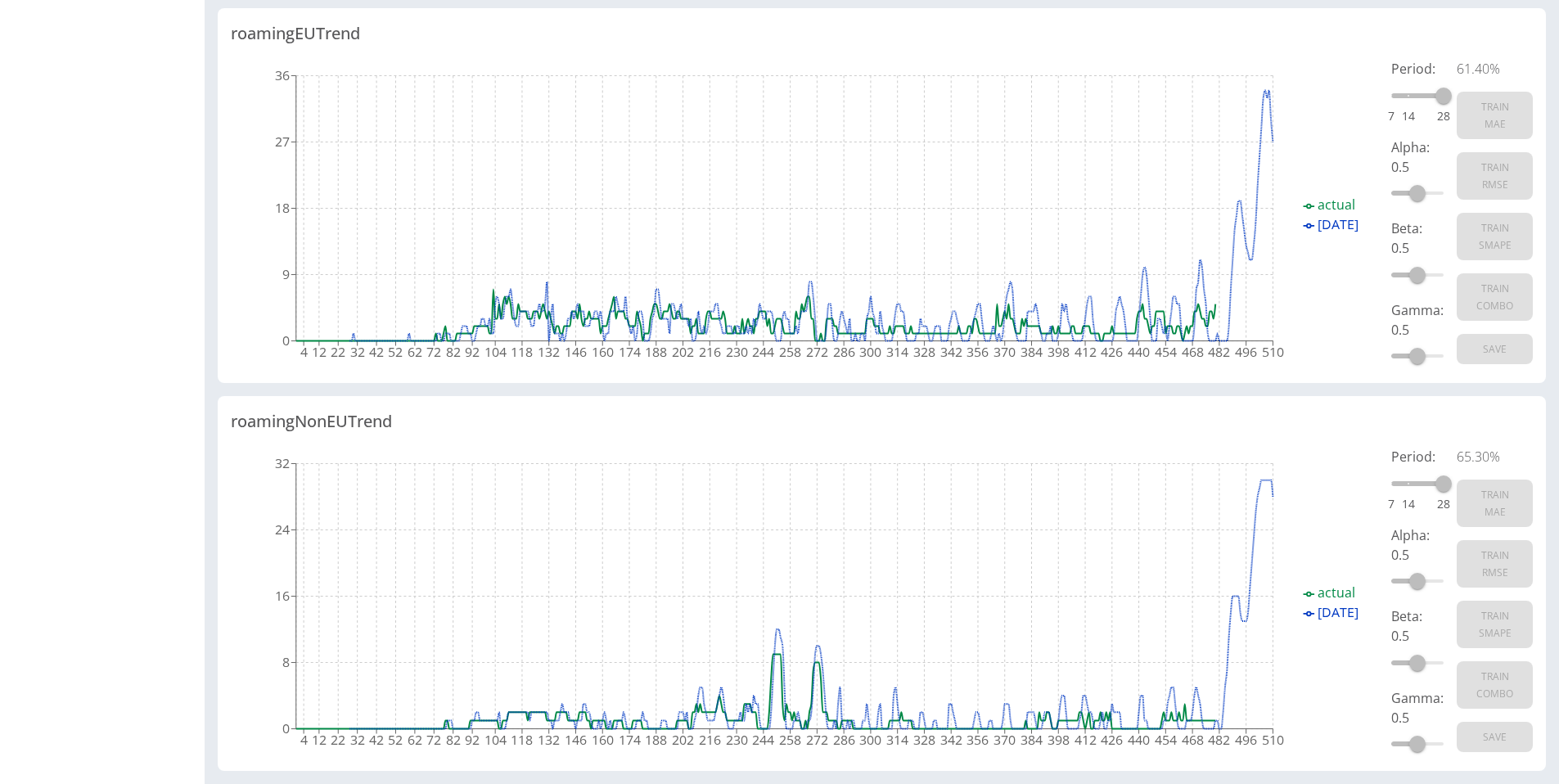 click on "65.30 % Train MAE Train RMSE Train SMAPE Train COMBO Save" at bounding box center (1494, 602) 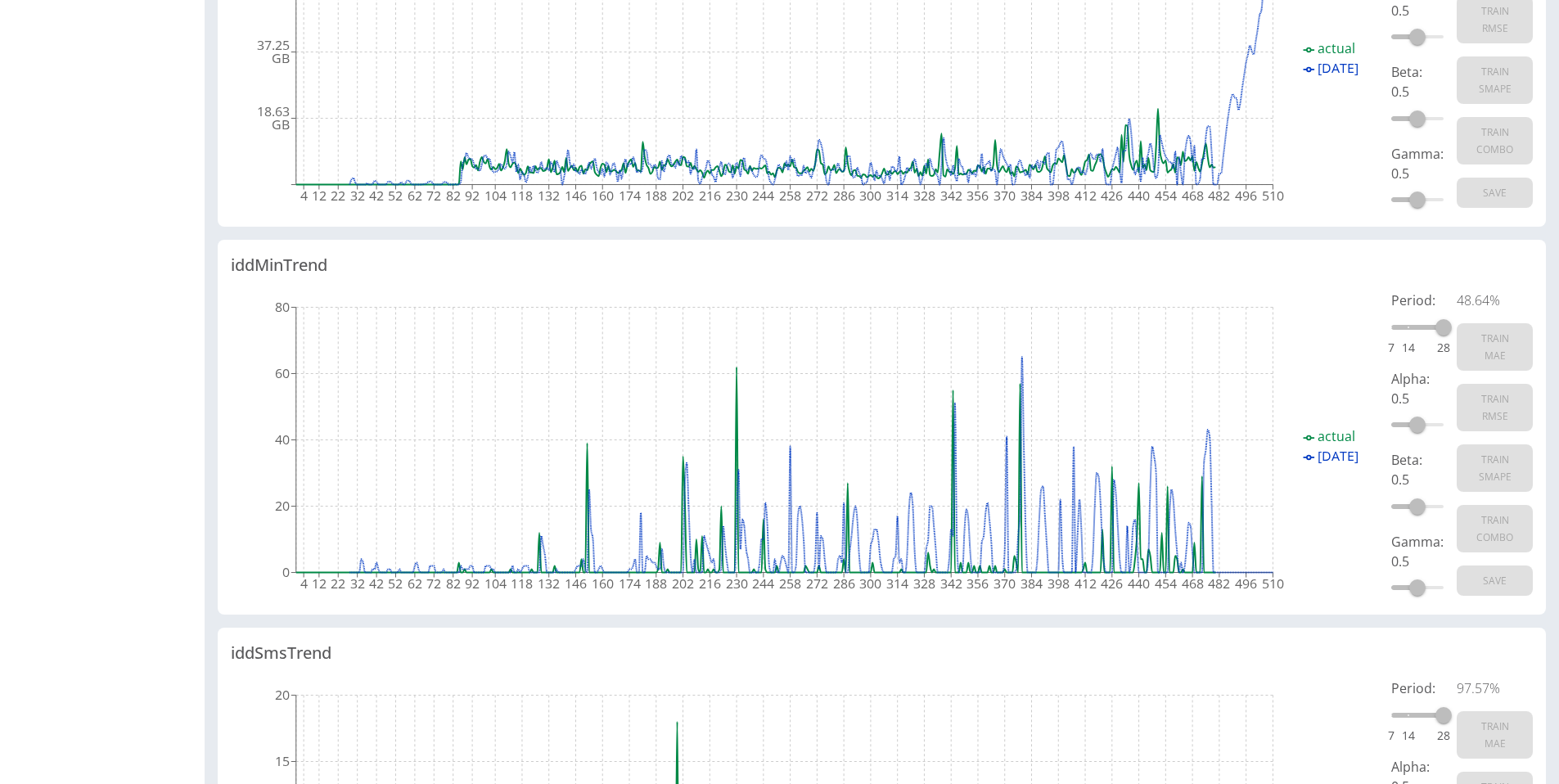 scroll, scrollTop: 0, scrollLeft: 0, axis: both 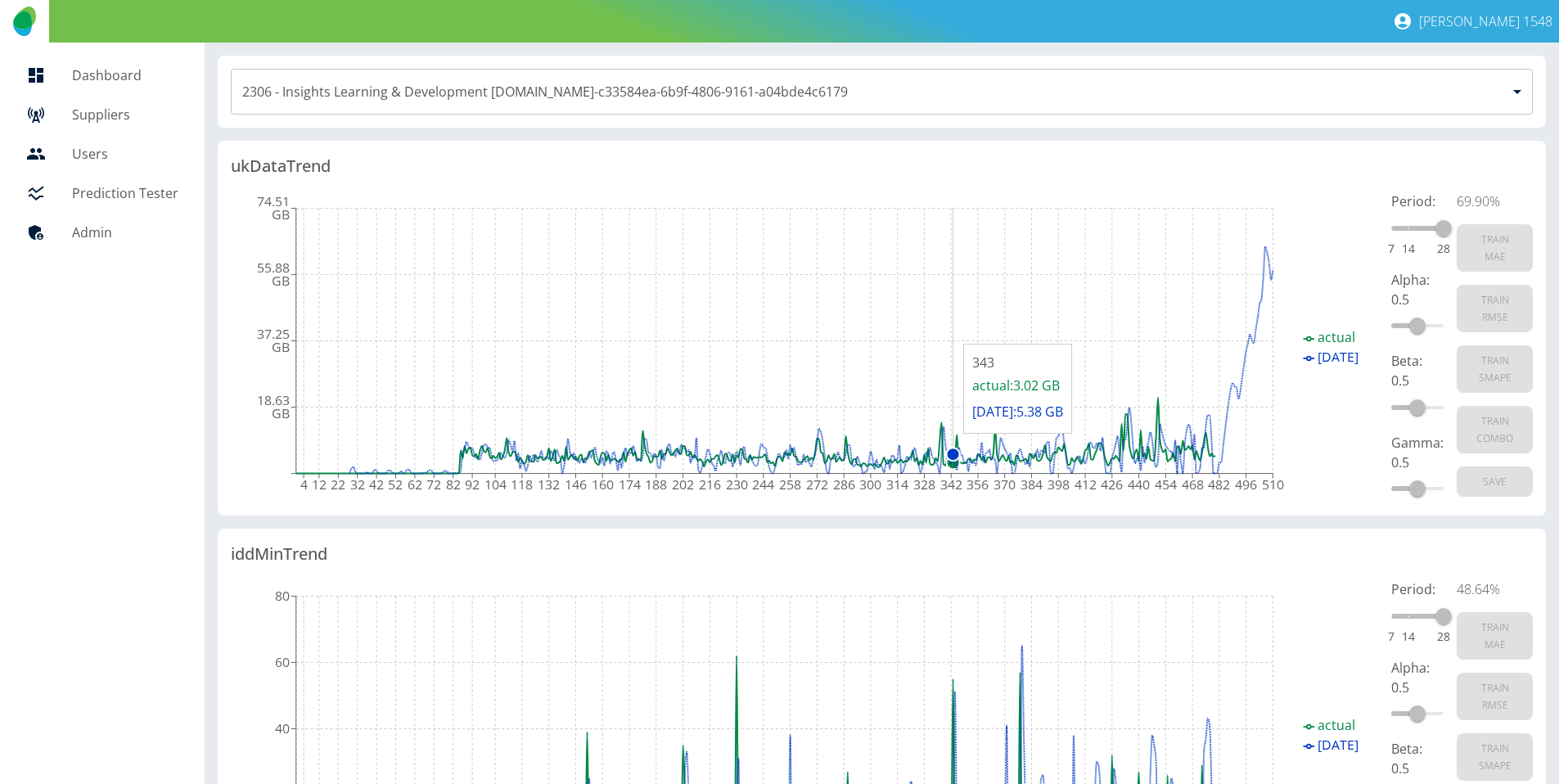 click on "actual 30 Jun 2025" 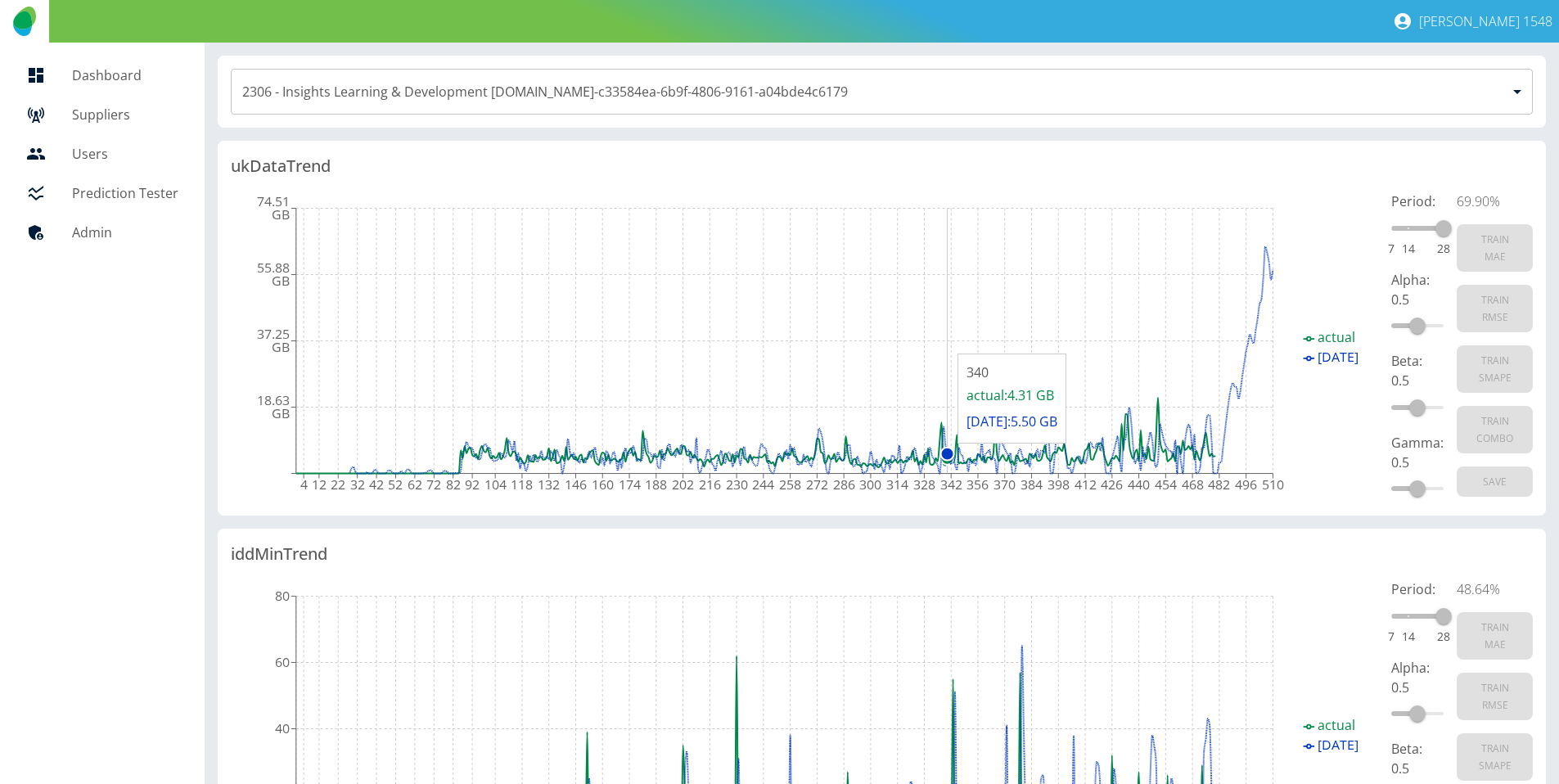 click 